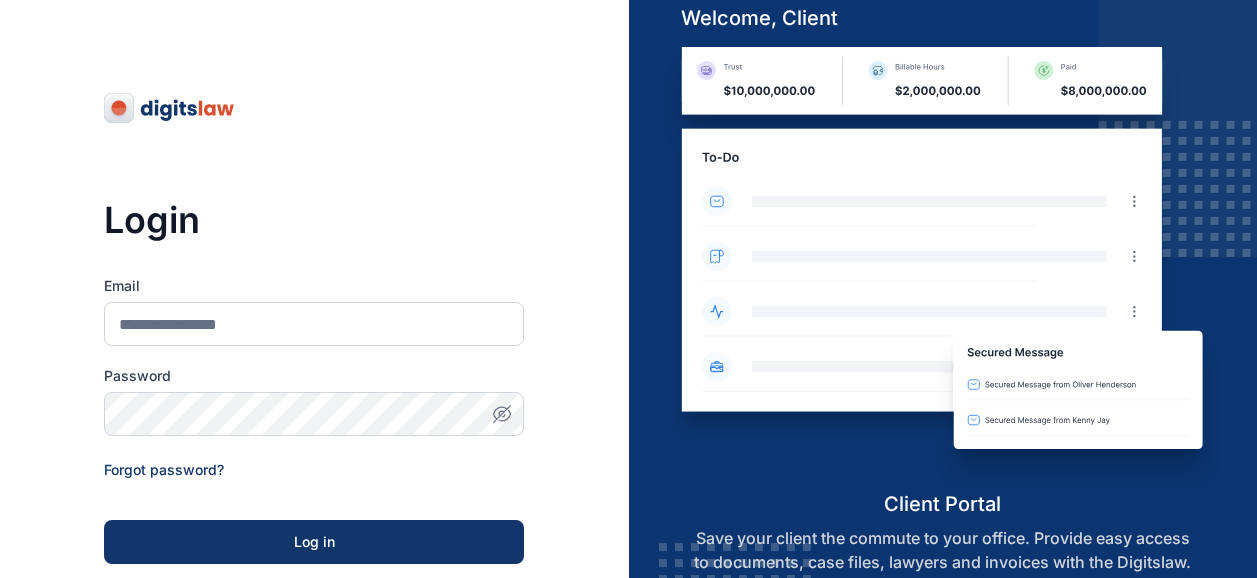 scroll, scrollTop: 0, scrollLeft: 0, axis: both 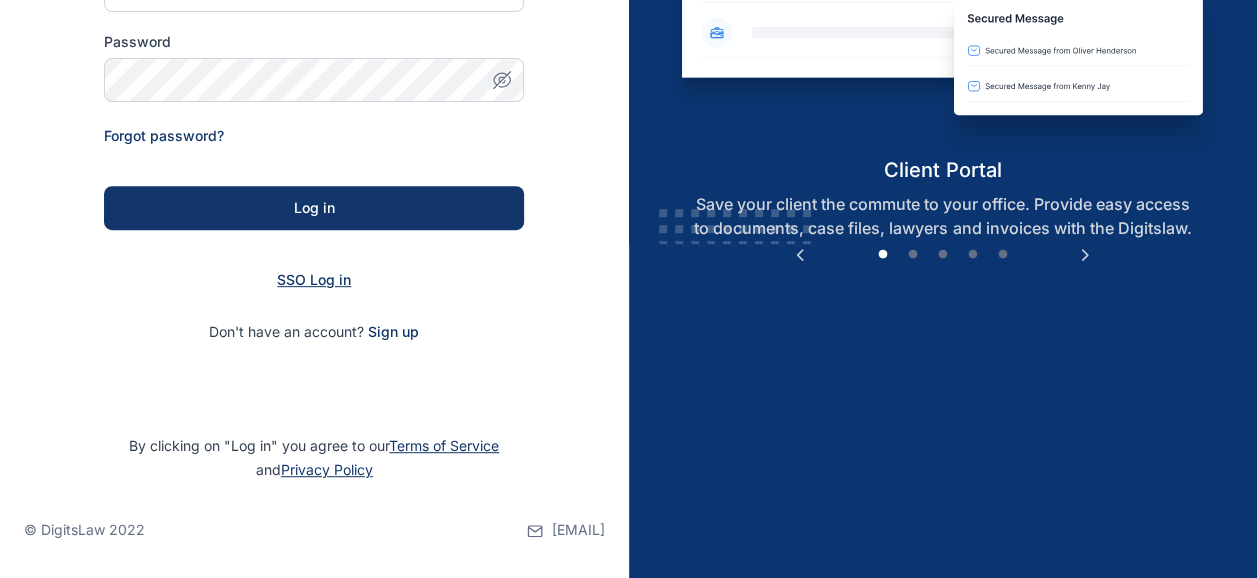 click on "SSO Log in" at bounding box center [314, 279] 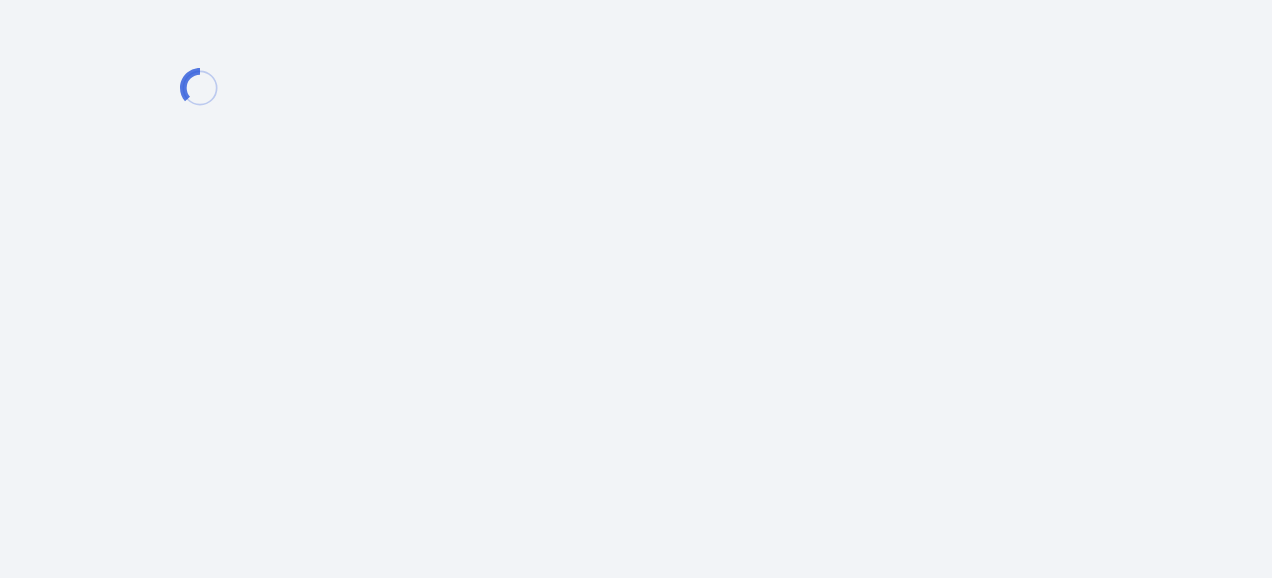 scroll, scrollTop: 0, scrollLeft: 0, axis: both 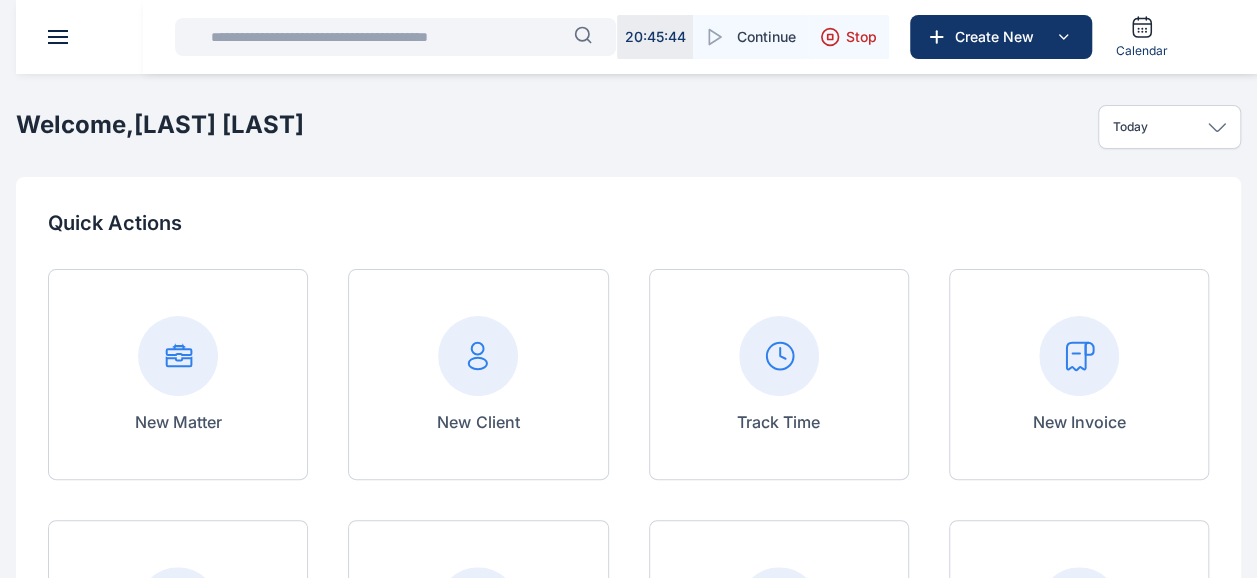 click at bounding box center (644, 37) 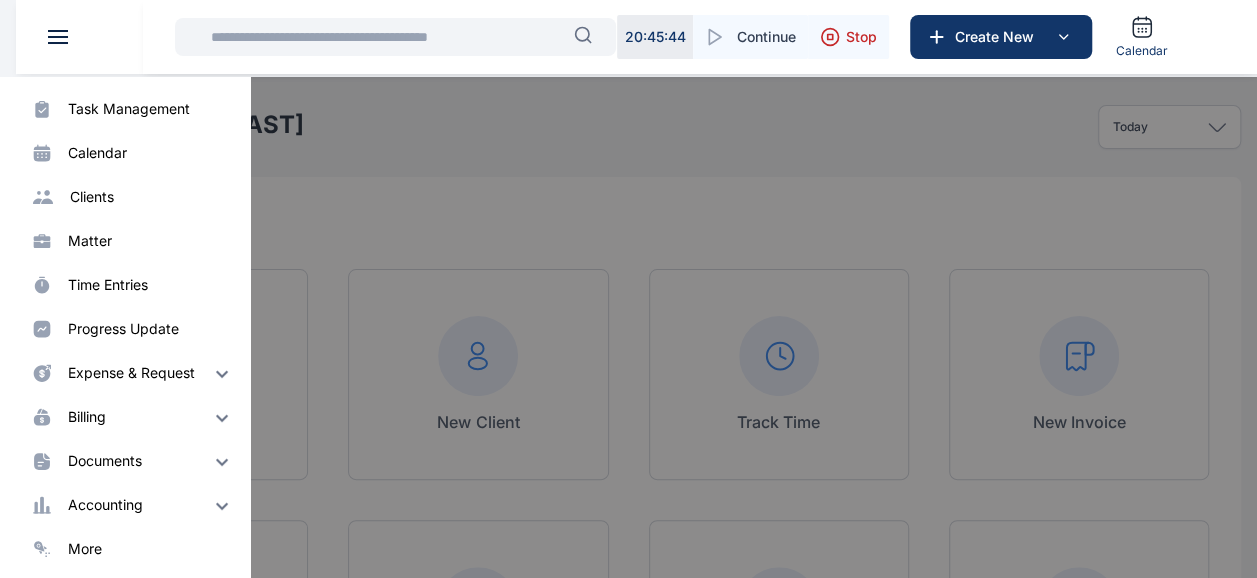 scroll, scrollTop: 166, scrollLeft: 0, axis: vertical 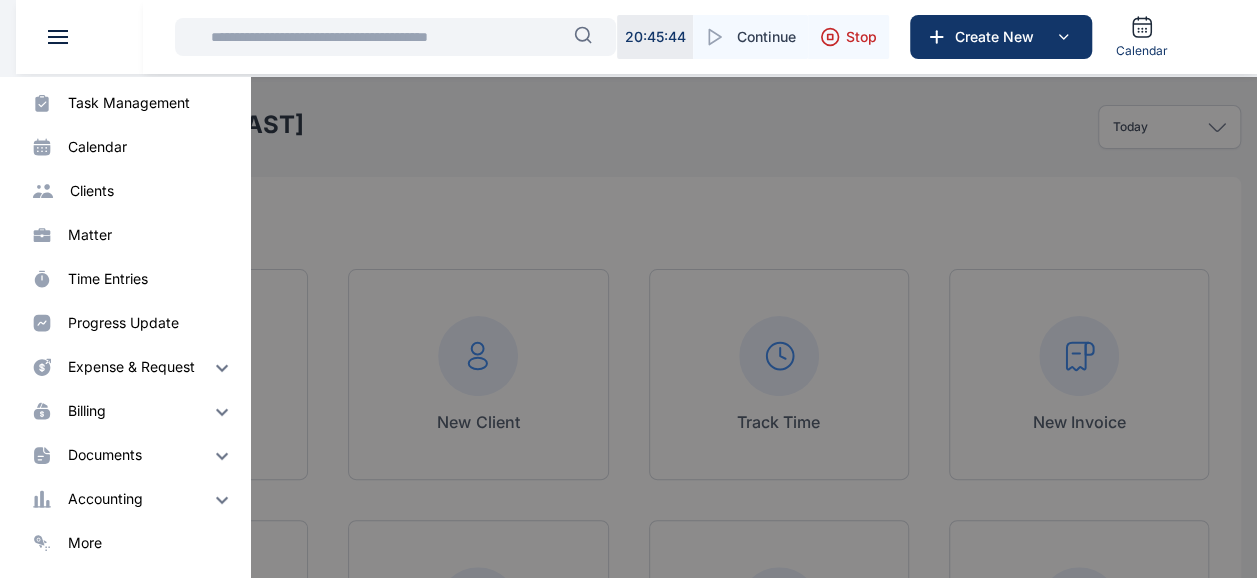 click on "expense & request" at bounding box center (131, 367) 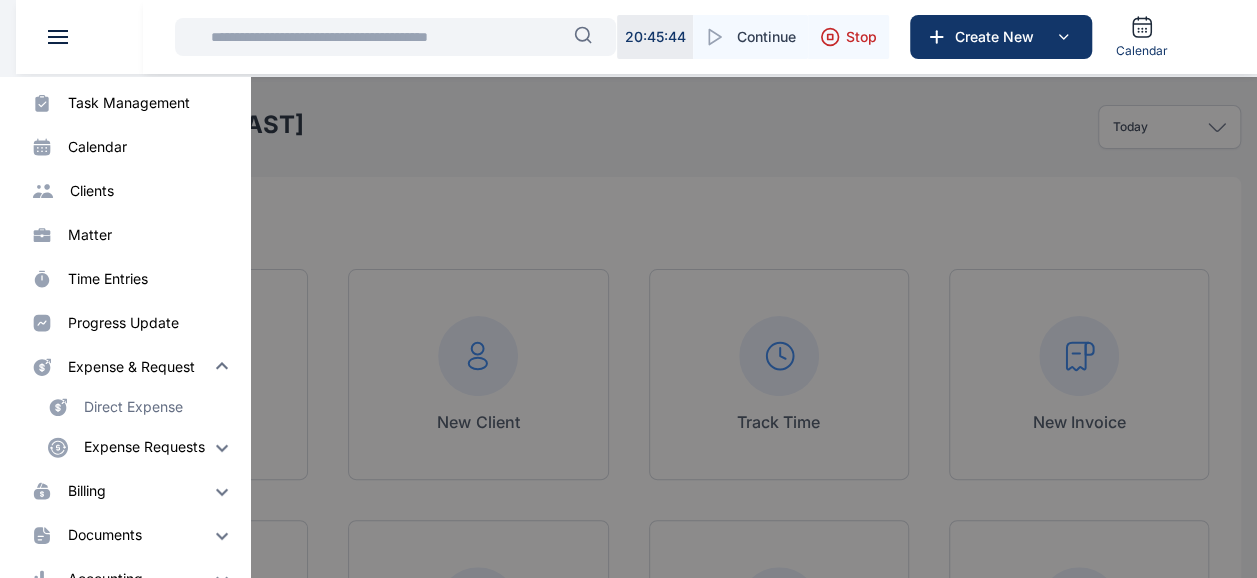 click on "Expense Requests" at bounding box center [144, 447] 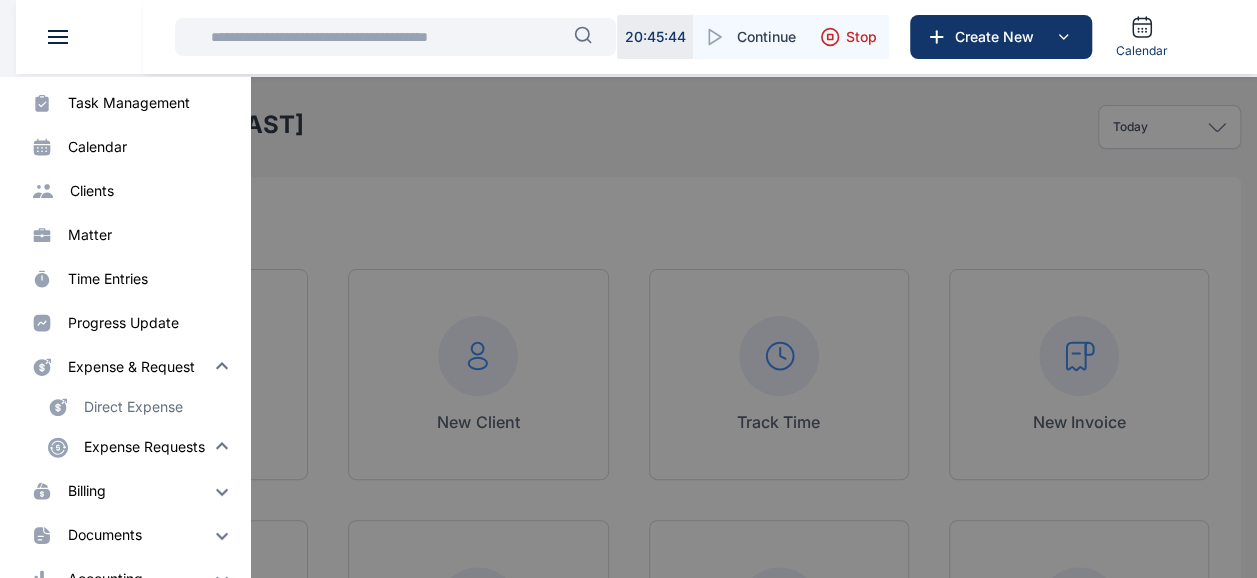 scroll, scrollTop: 246, scrollLeft: 0, axis: vertical 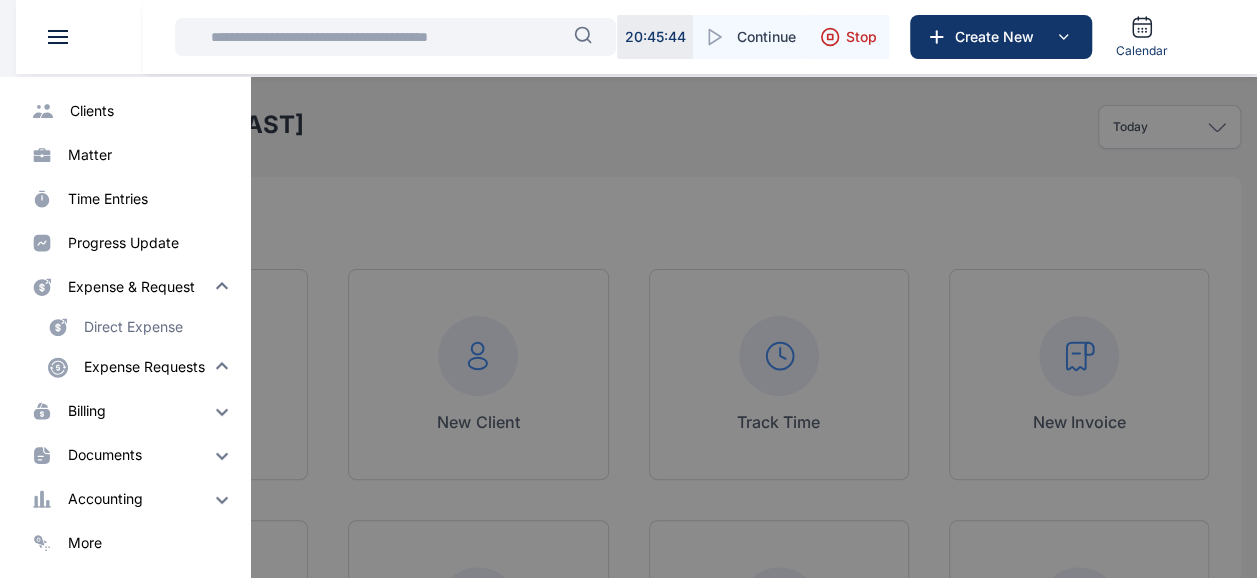 click on "documents" at bounding box center [105, 455] 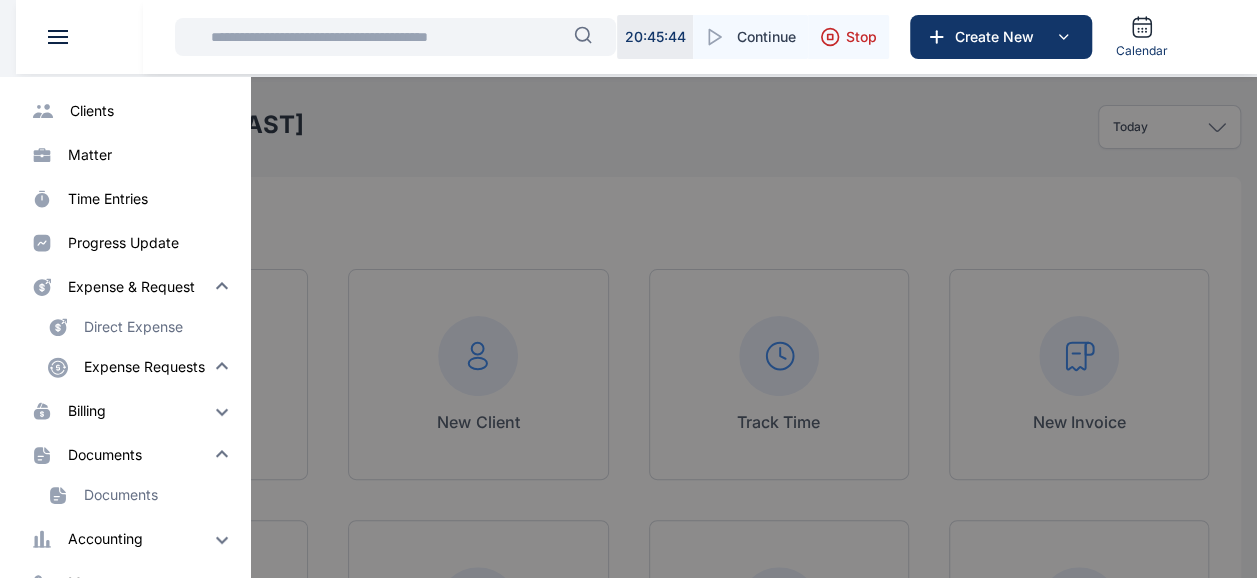click on "accounting" at bounding box center [105, 539] 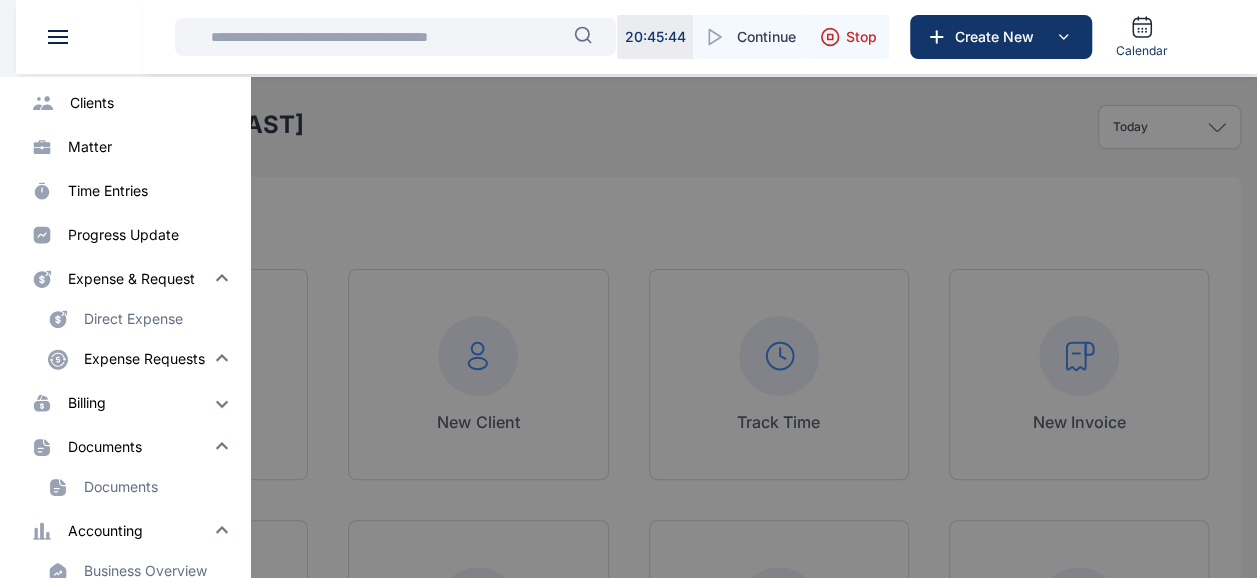 scroll, scrollTop: 233, scrollLeft: 0, axis: vertical 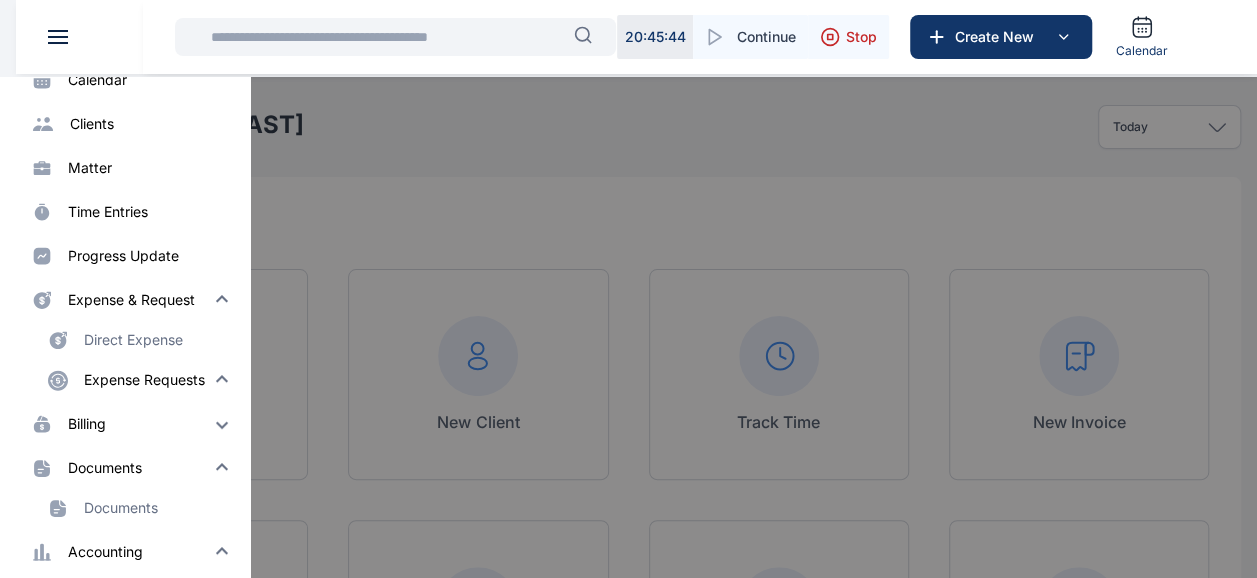 click on "billing" at bounding box center [87, 424] 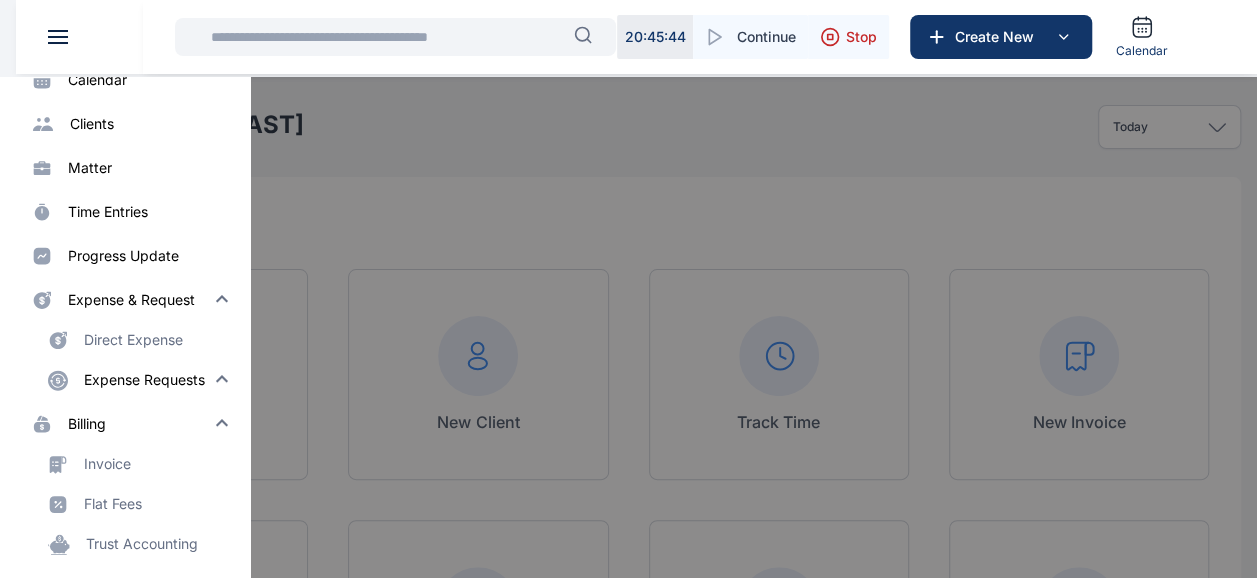 click on "Invoice" at bounding box center (107, 464) 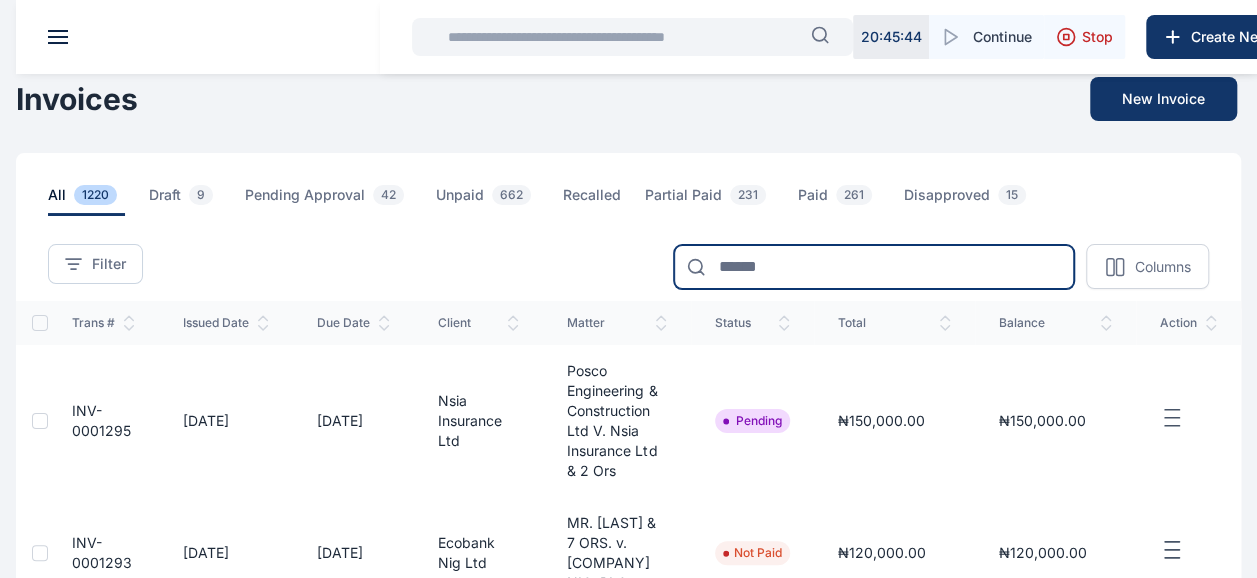 click at bounding box center [874, 267] 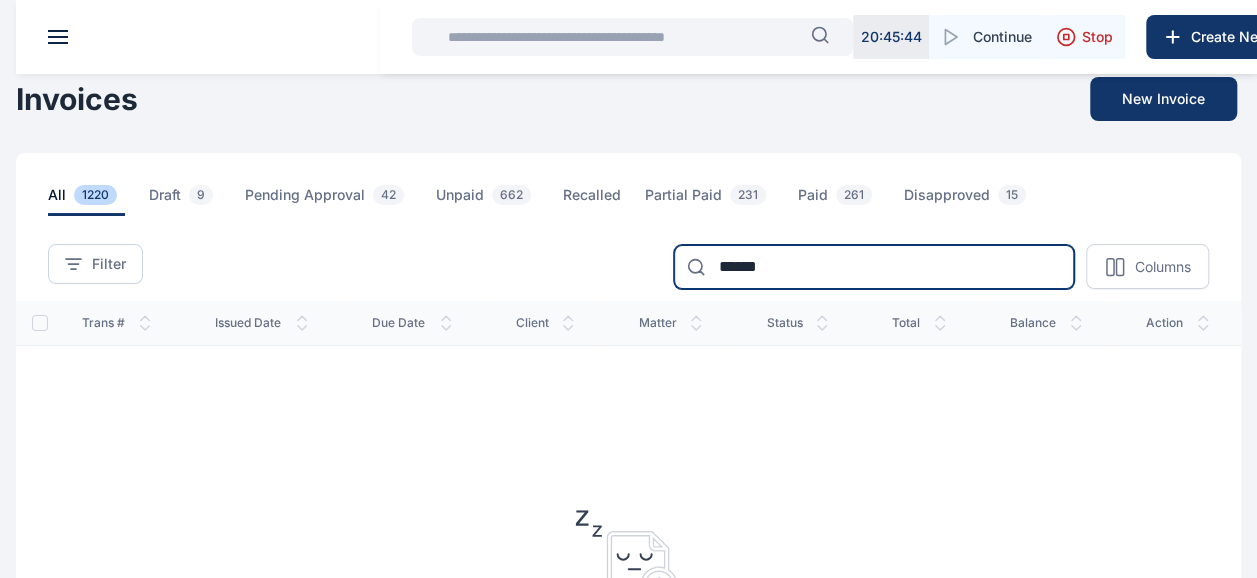 click on "******" at bounding box center (874, 267) 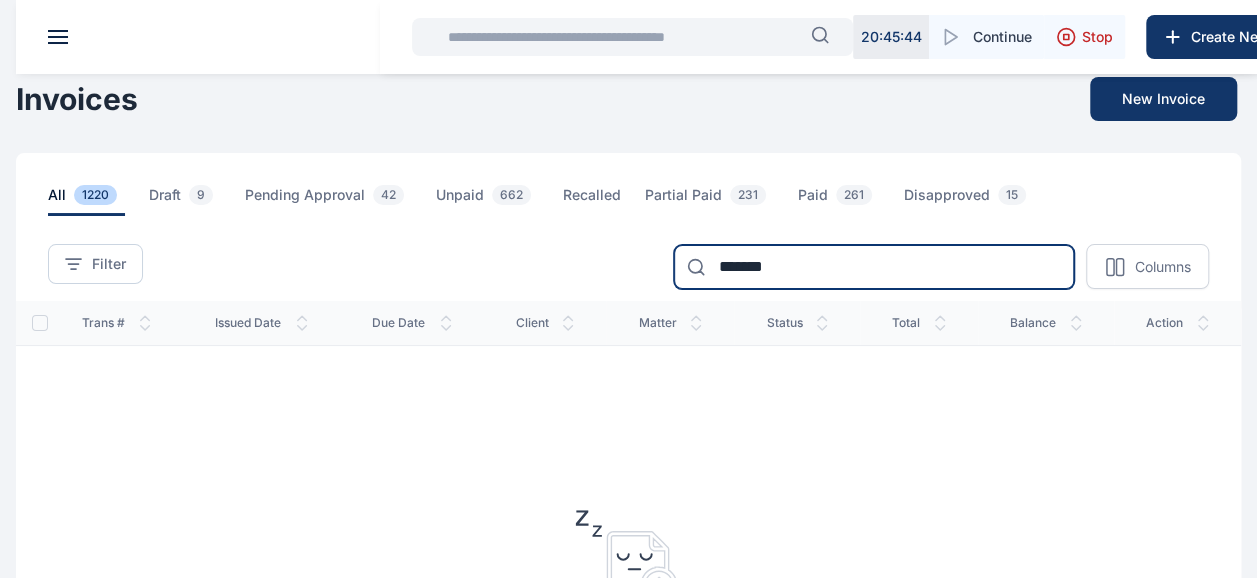 type on "*******" 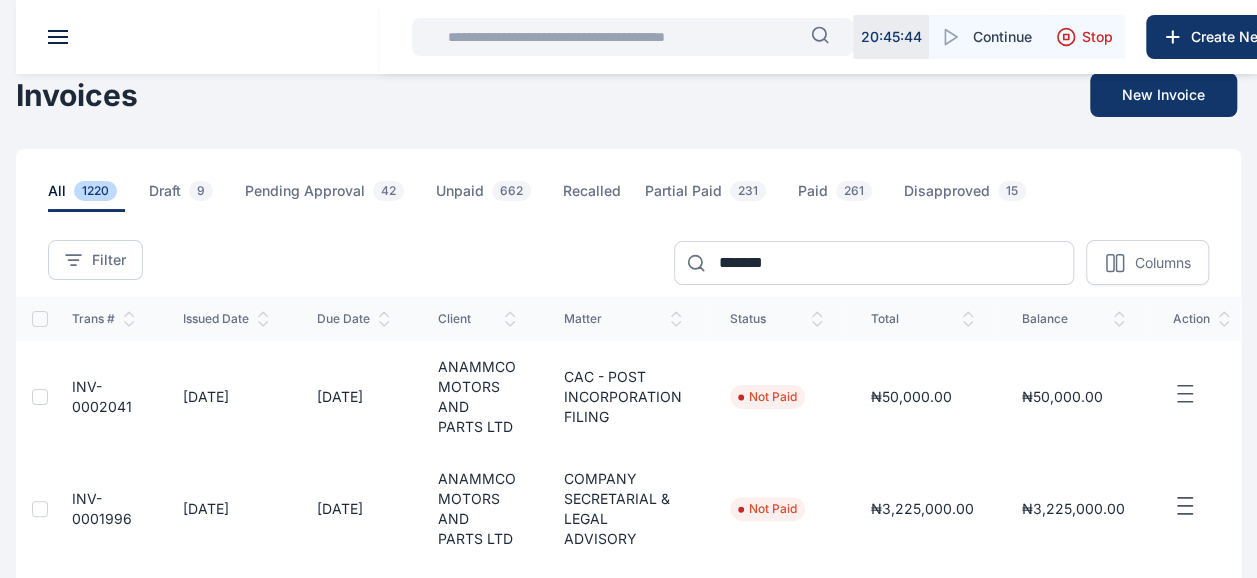 scroll, scrollTop: 0, scrollLeft: 0, axis: both 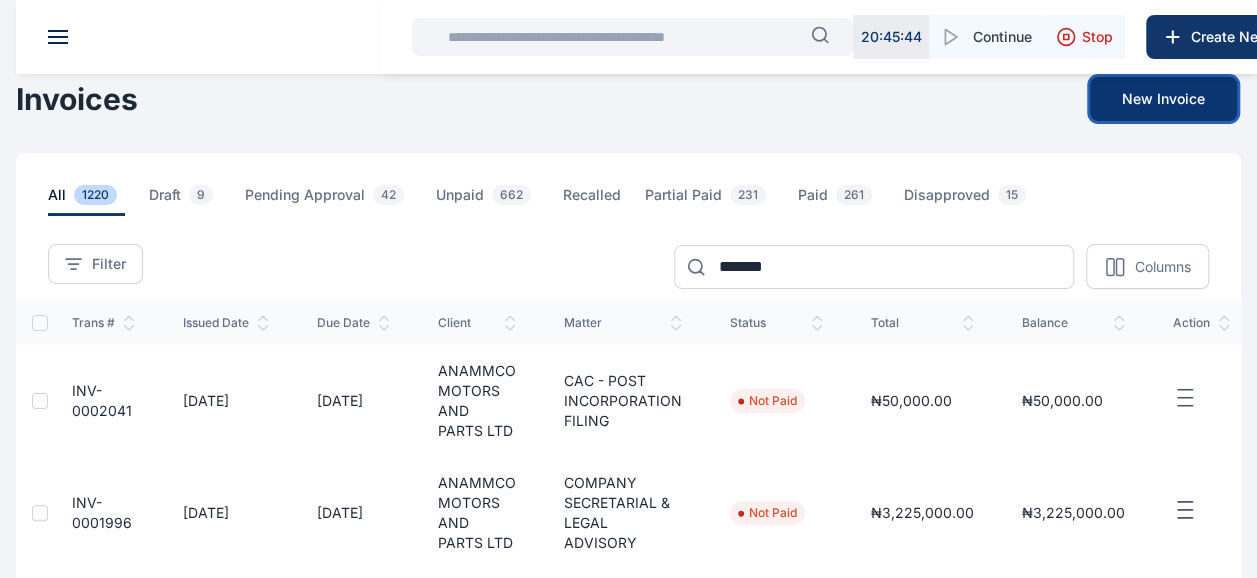click on "New Invoice" at bounding box center (1163, 99) 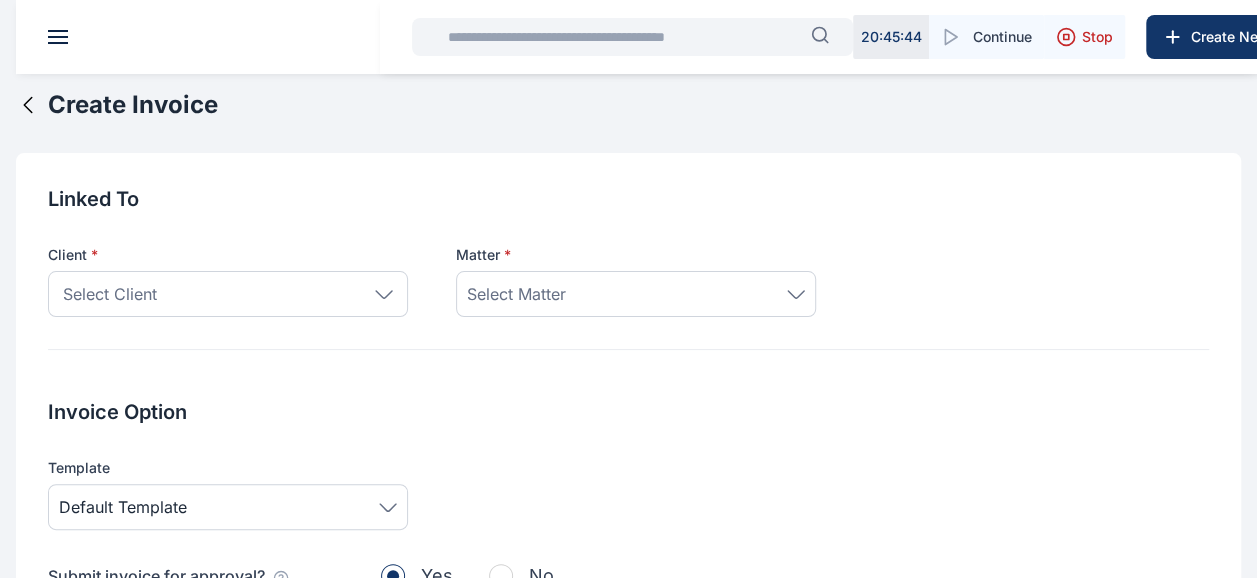 click 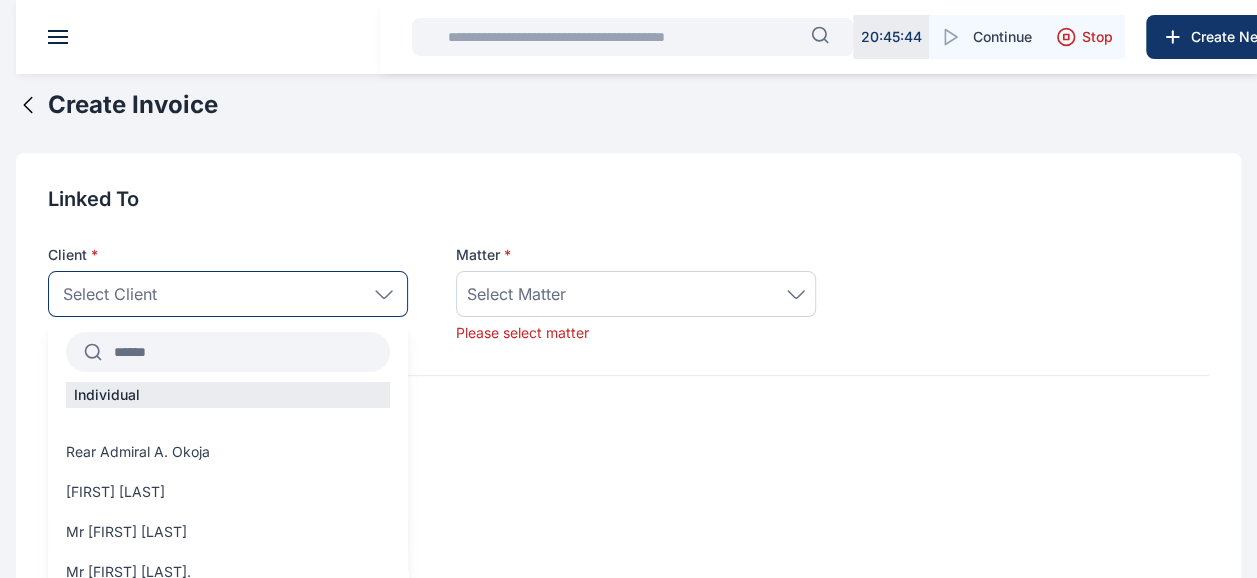 click at bounding box center [246, 352] 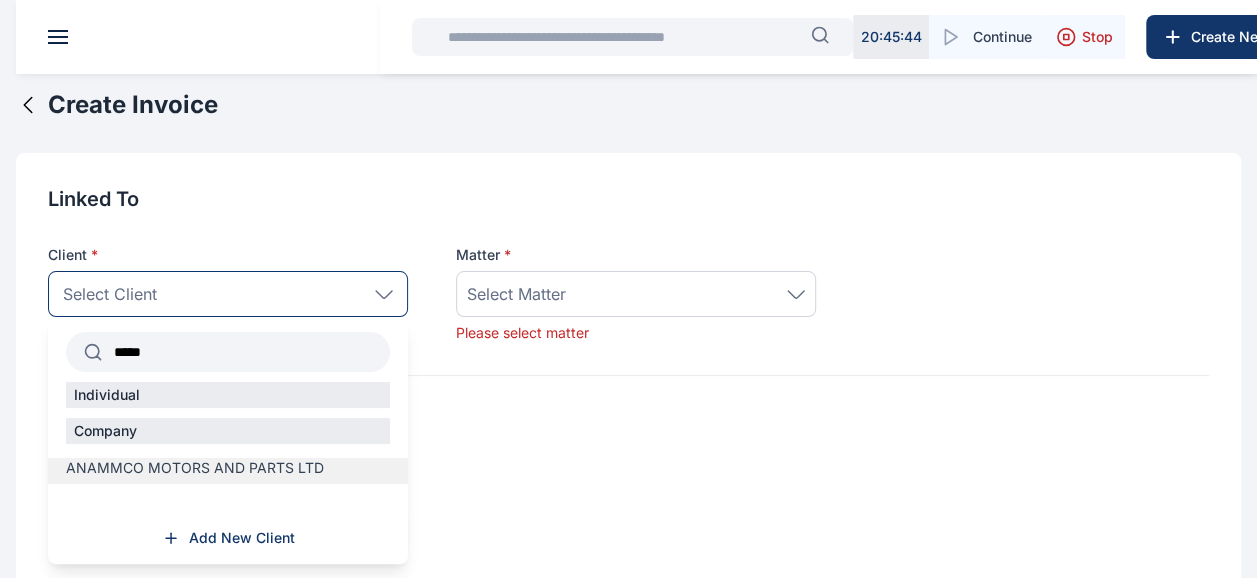 type on "*****" 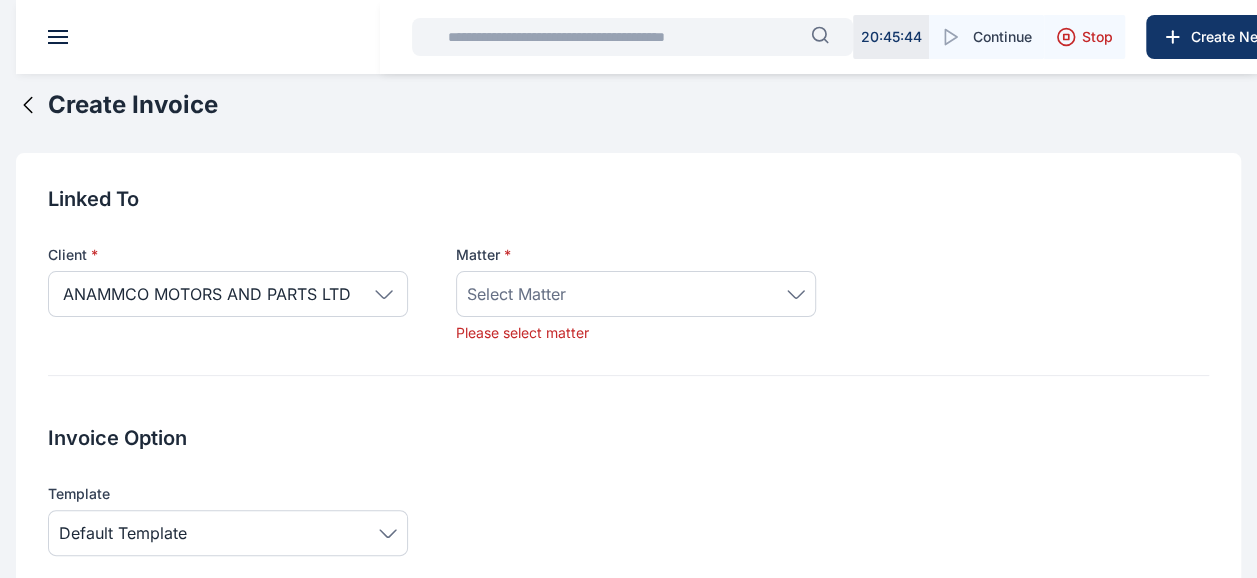 click on "Select Matter" at bounding box center (636, 294) 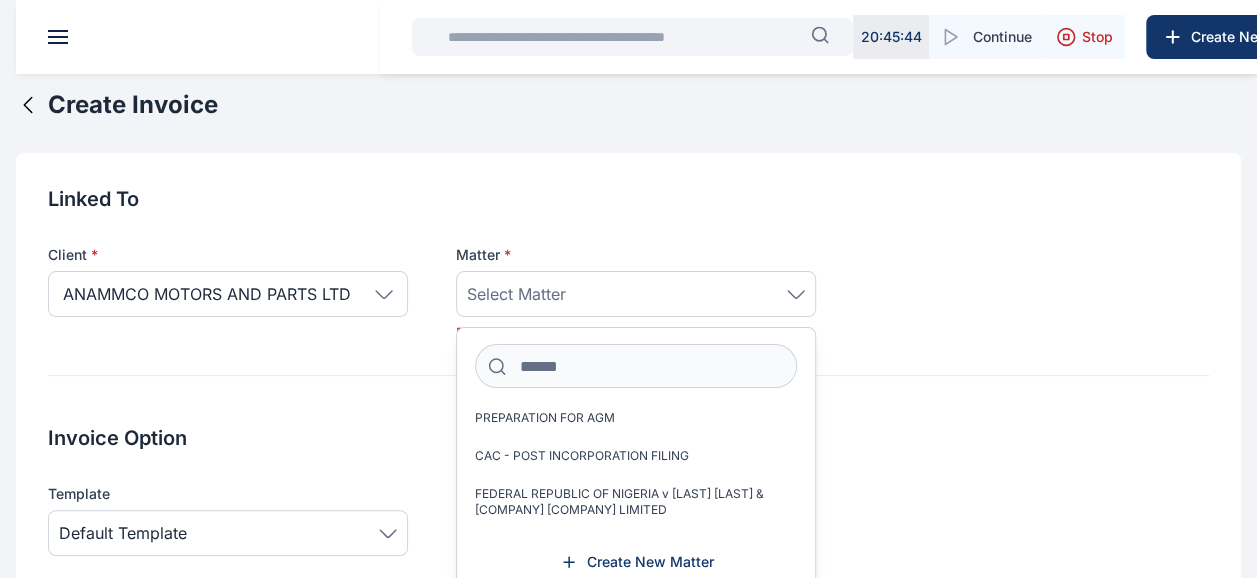scroll, scrollTop: 194, scrollLeft: 0, axis: vertical 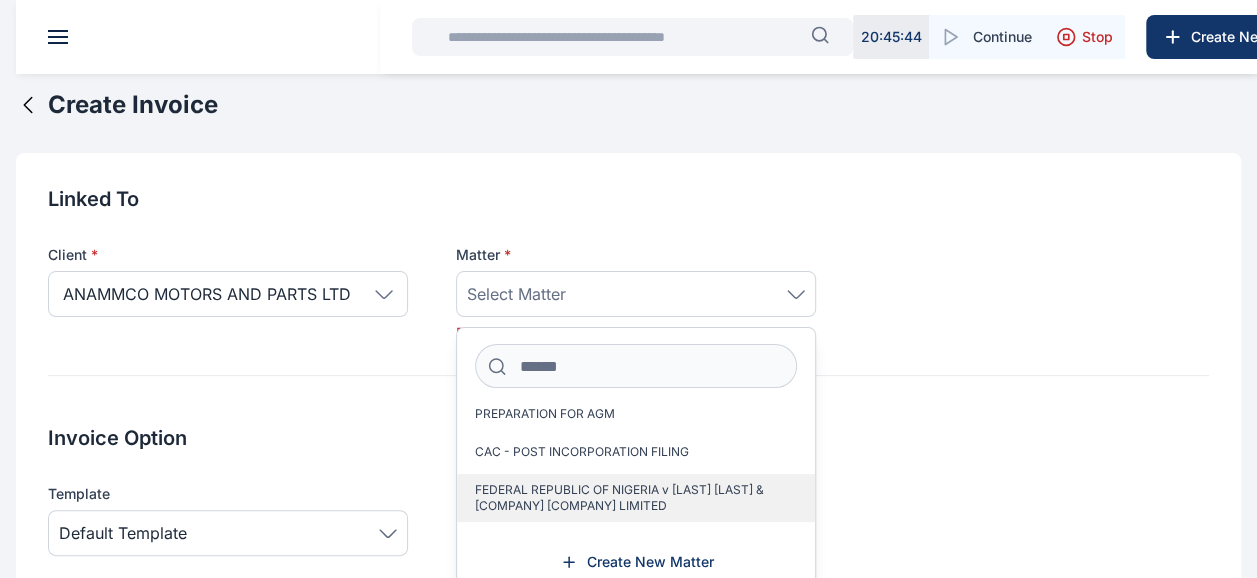 click on "FEDERAL REPUBLIC OF NIGERIA v [LAST] [LAST] & [COMPANY] [COMPANY] LIMITED" at bounding box center (628, 498) 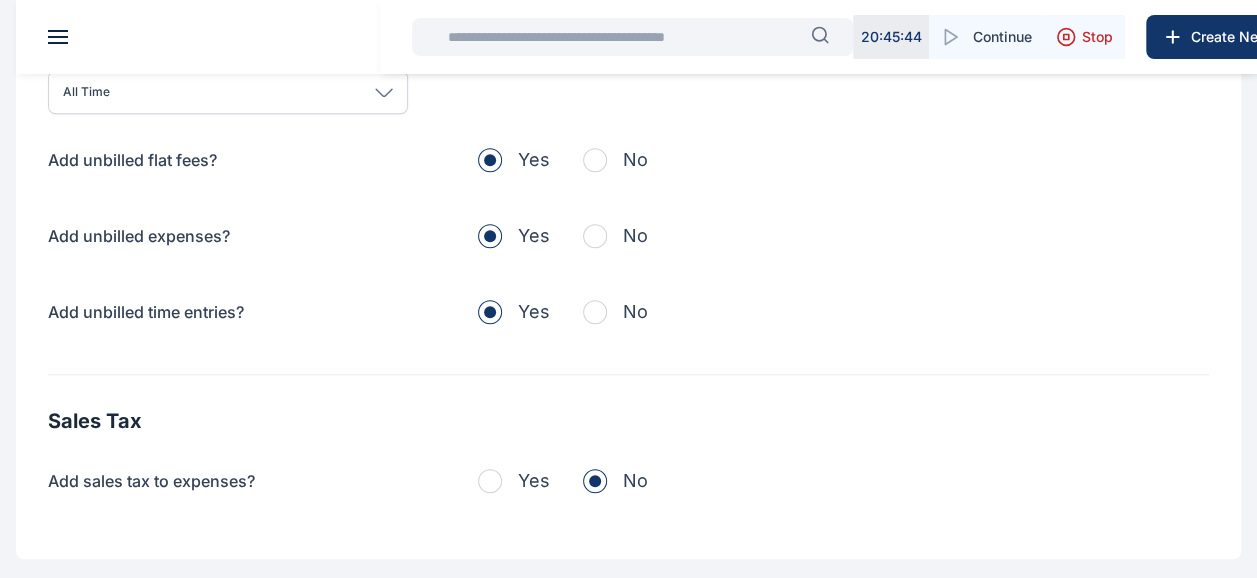 scroll, scrollTop: 703, scrollLeft: 0, axis: vertical 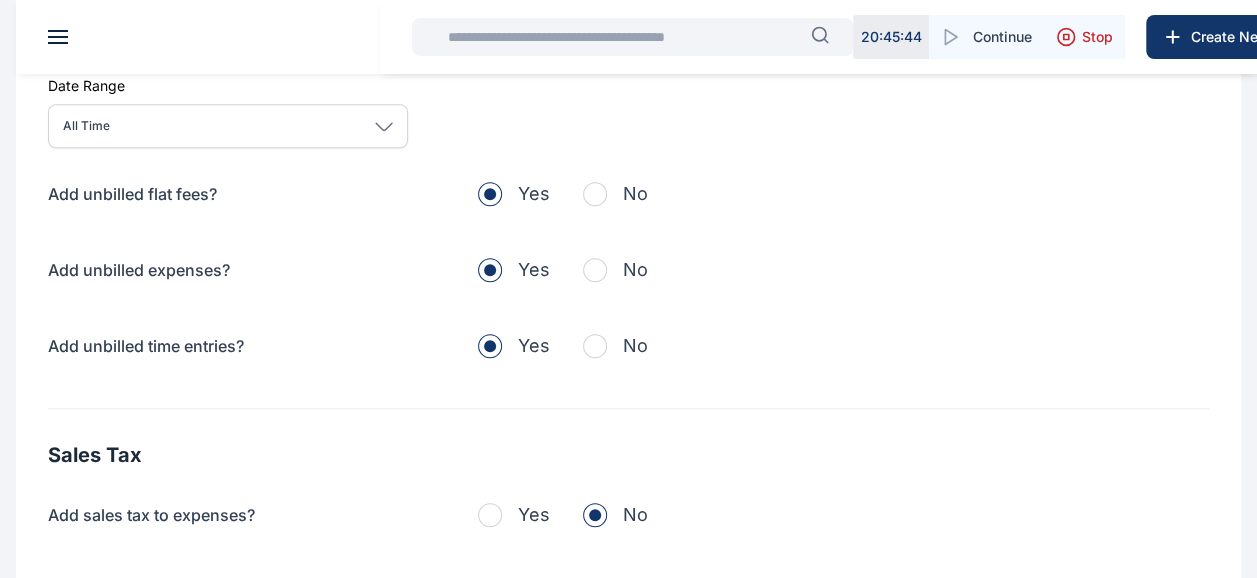 click at bounding box center (595, 194) 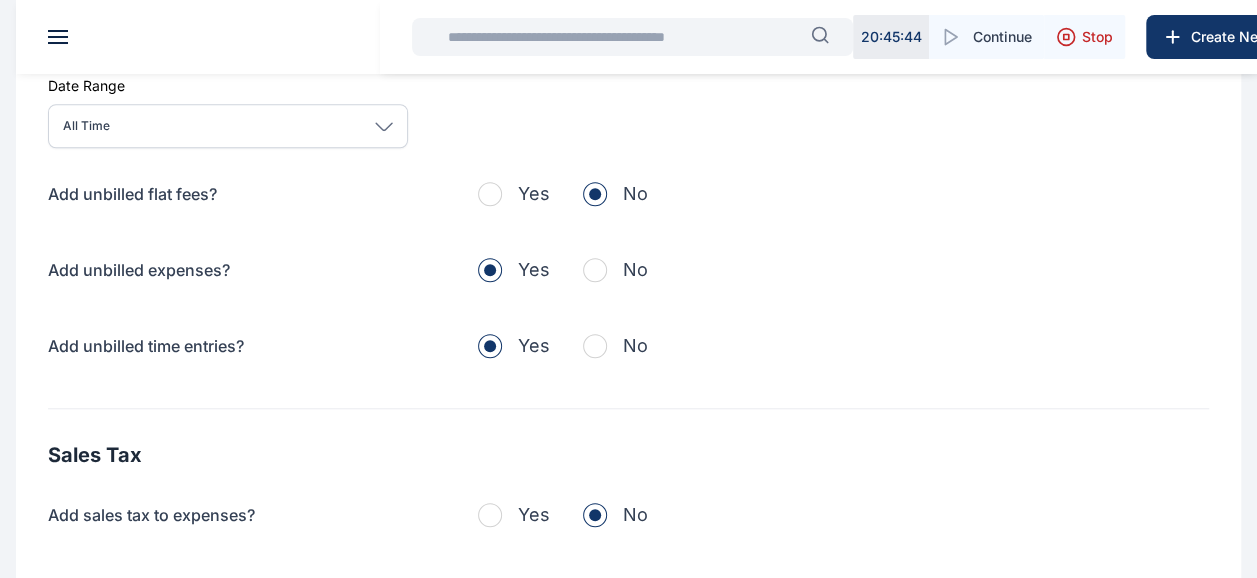 click at bounding box center (595, 270) 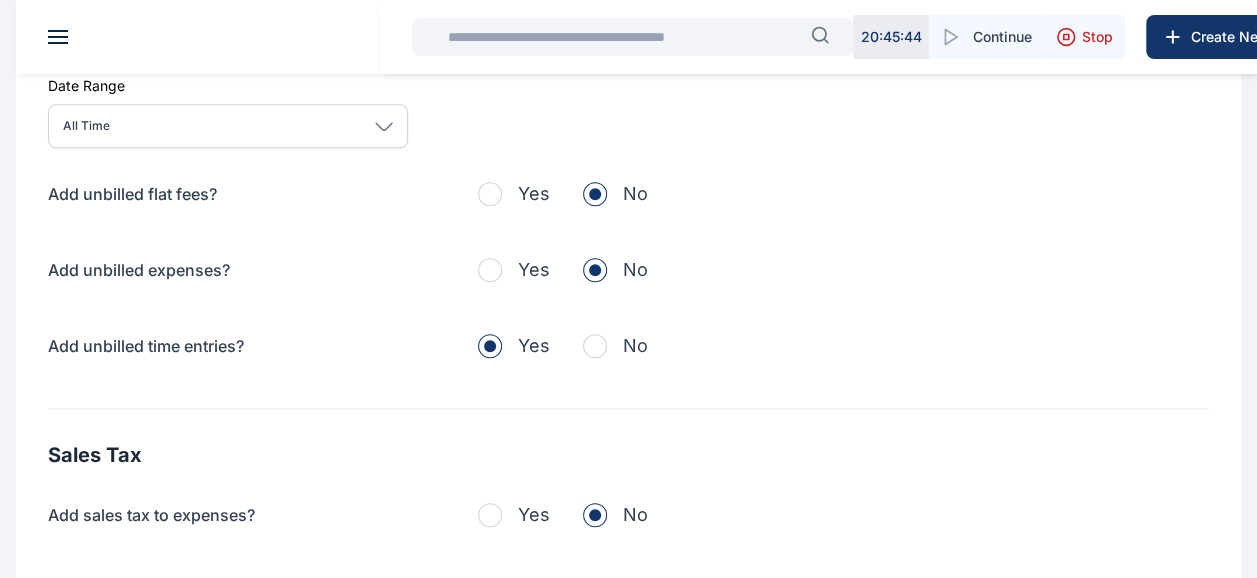 click at bounding box center (595, 346) 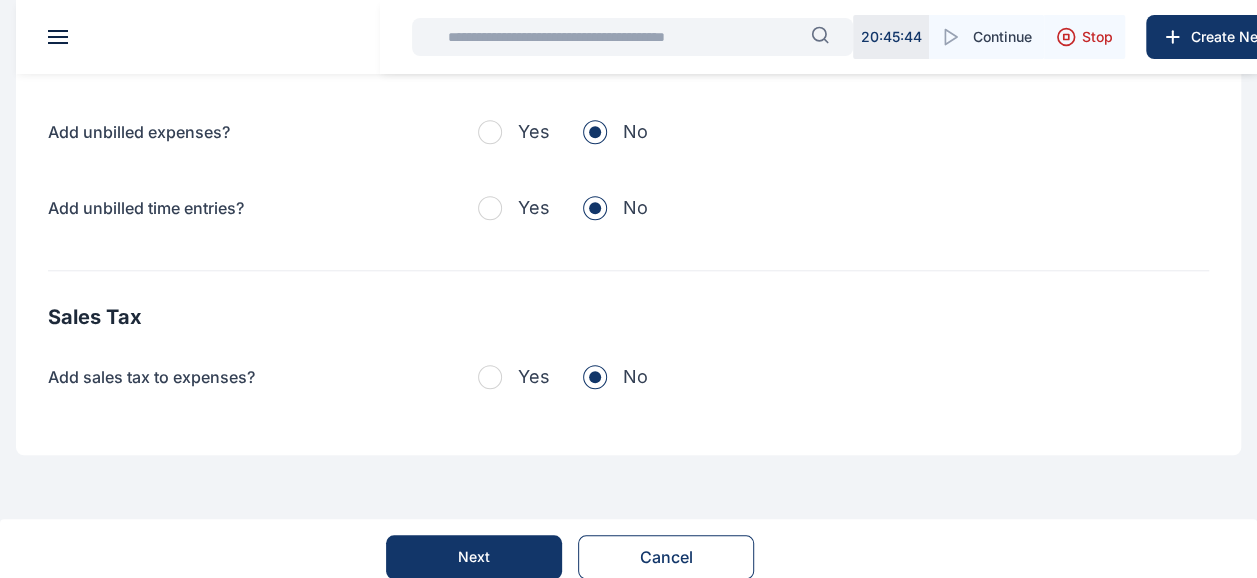 scroll, scrollTop: 856, scrollLeft: 0, axis: vertical 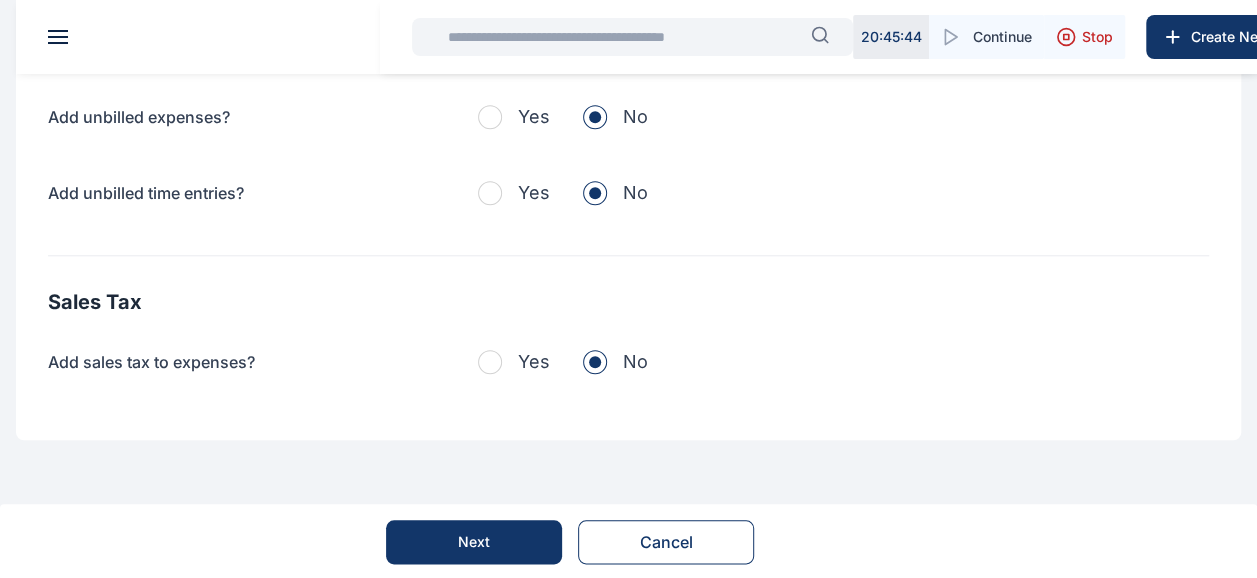 click on "Next" at bounding box center [474, 542] 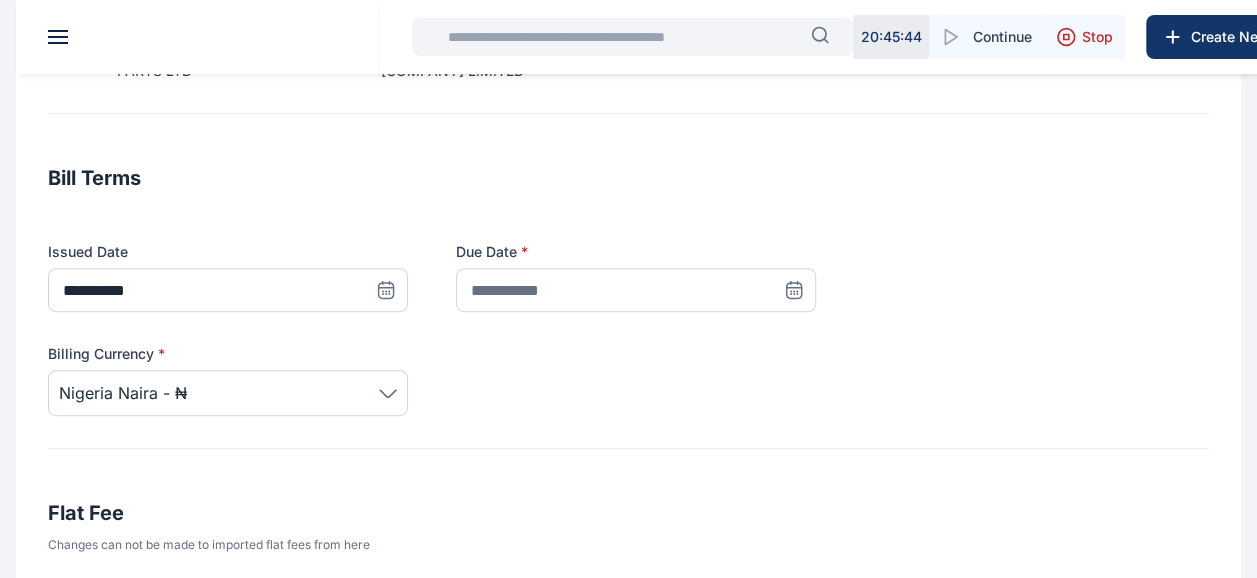 scroll, scrollTop: 275, scrollLeft: 0, axis: vertical 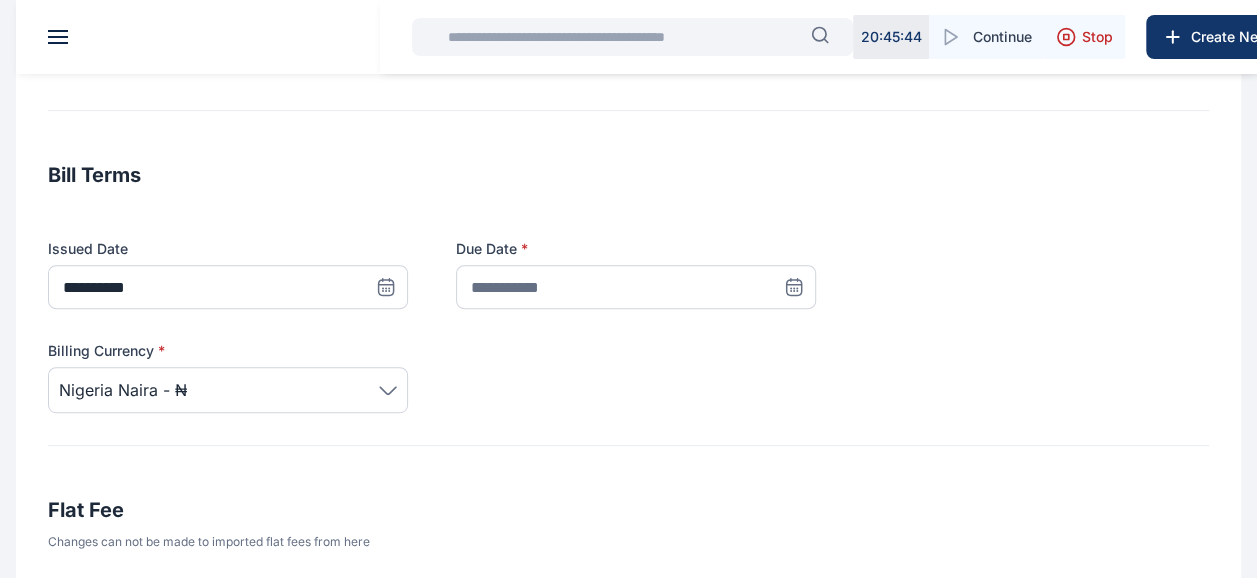 click 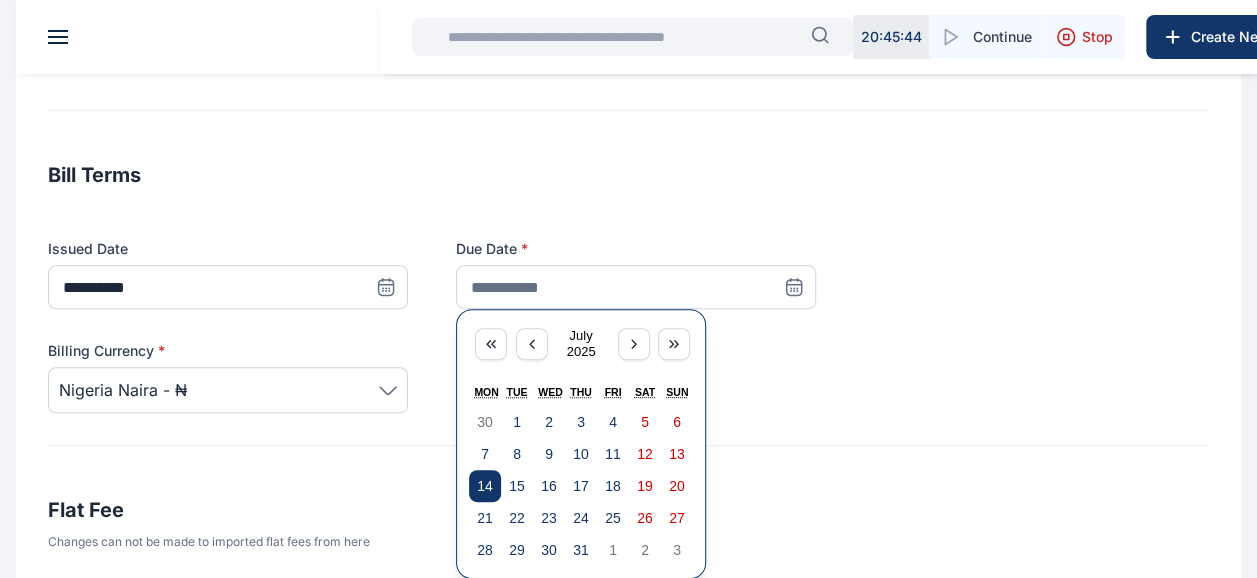 click on "14" at bounding box center [485, 486] 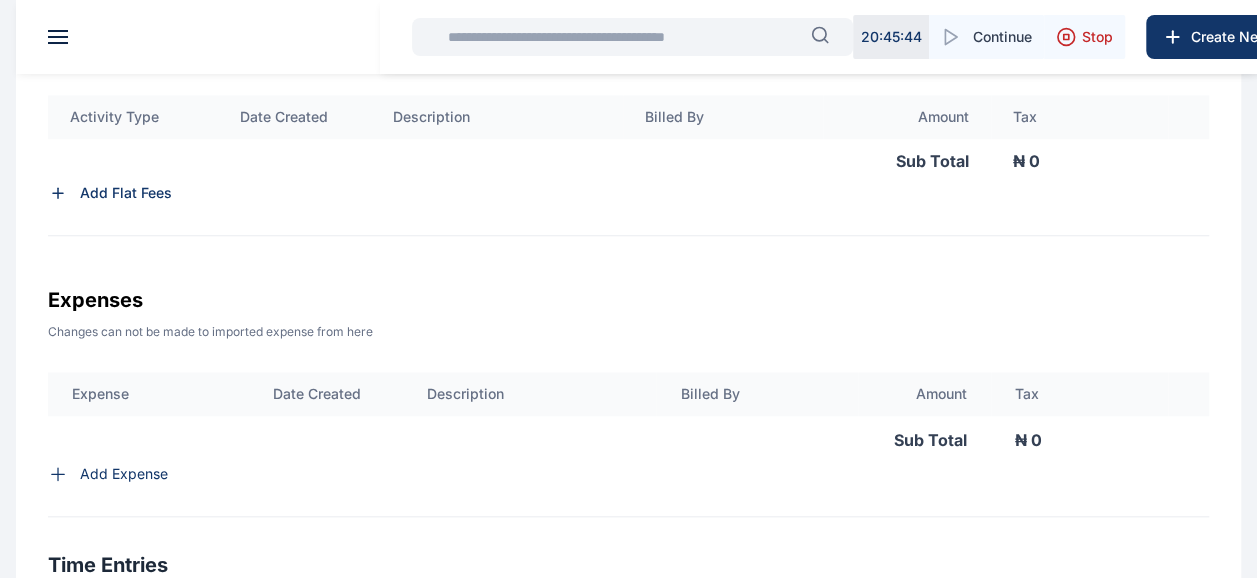 scroll, scrollTop: 749, scrollLeft: 0, axis: vertical 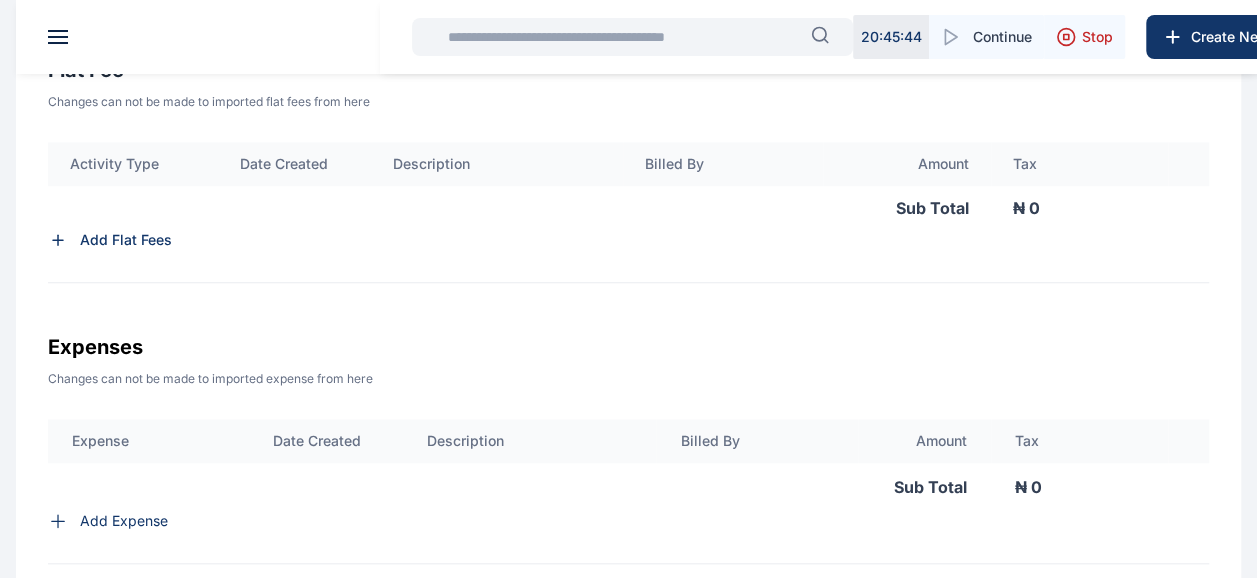 click on "Add Flat Fees" at bounding box center [126, 240] 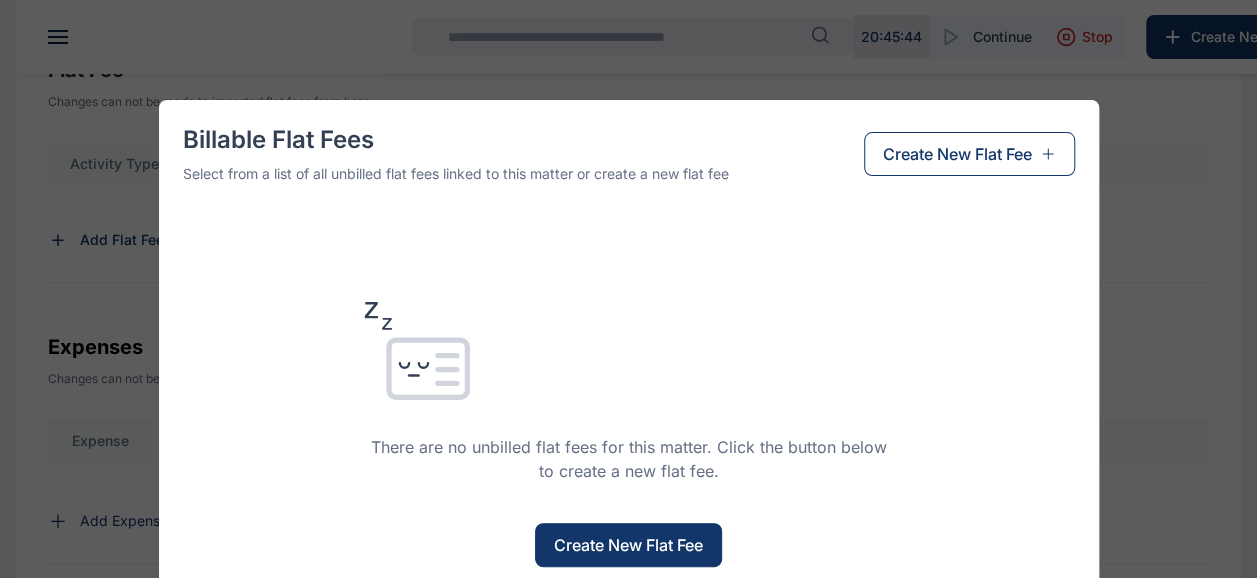 click on "Billable Flat Fees Select from a list of all unbilled flat fees linked to this matter or create a new flat fee Create New Flat Fee There are no unbilled flat fees for this matter. Click the button below to create a new flat fee. Create New Flat Fee" at bounding box center [628, 289] 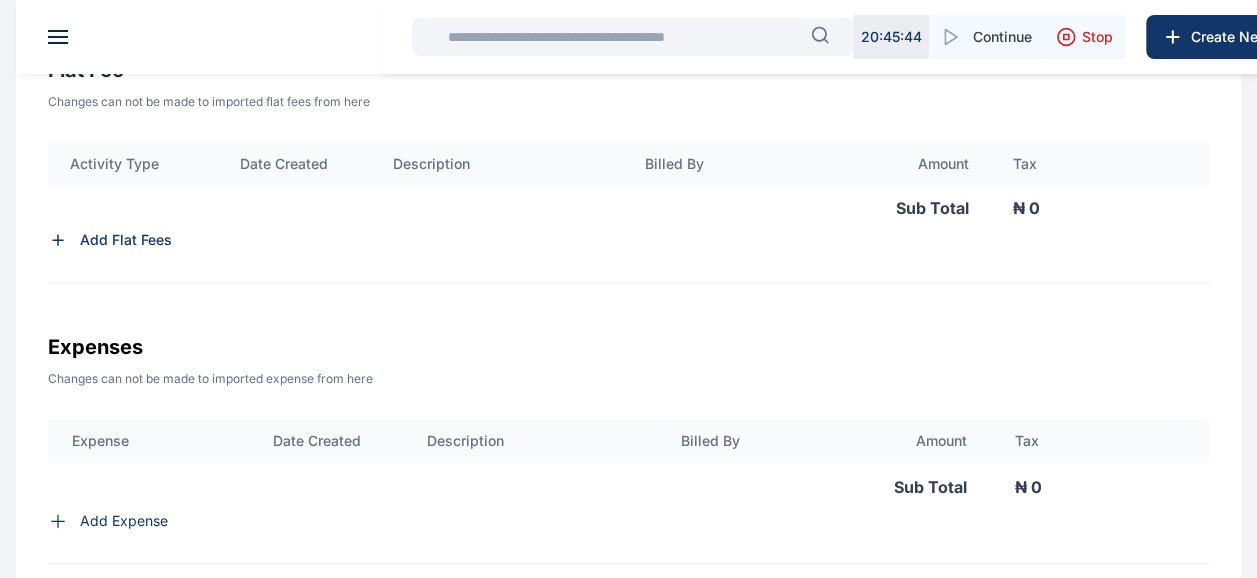 click on "Add Flat Fees" at bounding box center (126, 240) 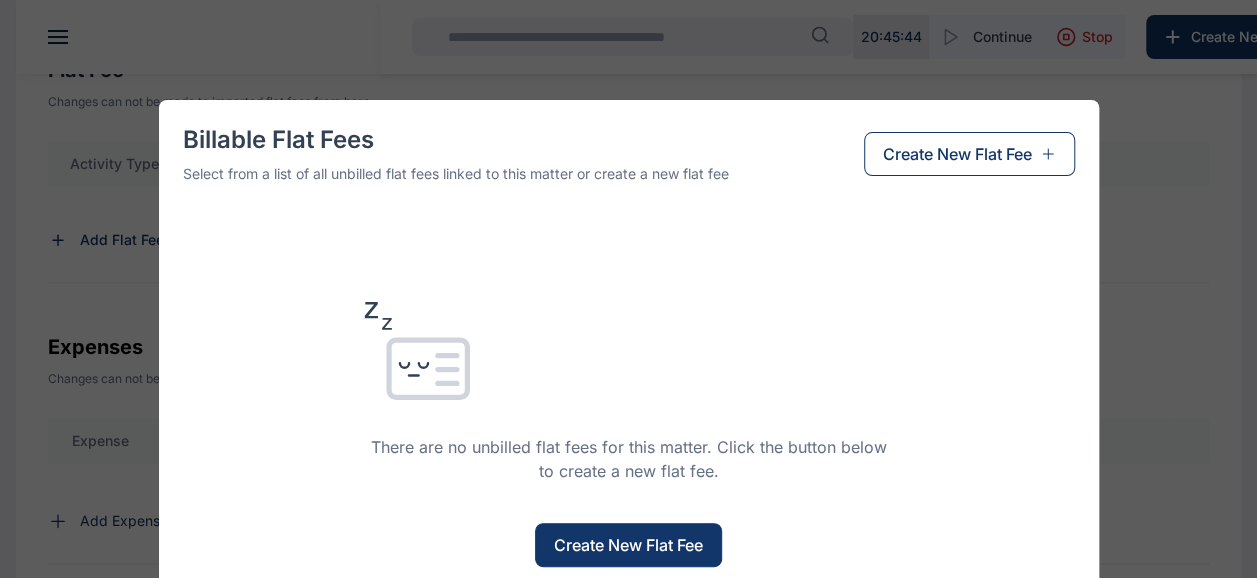 click on "Create New Flat Fee" at bounding box center (628, 545) 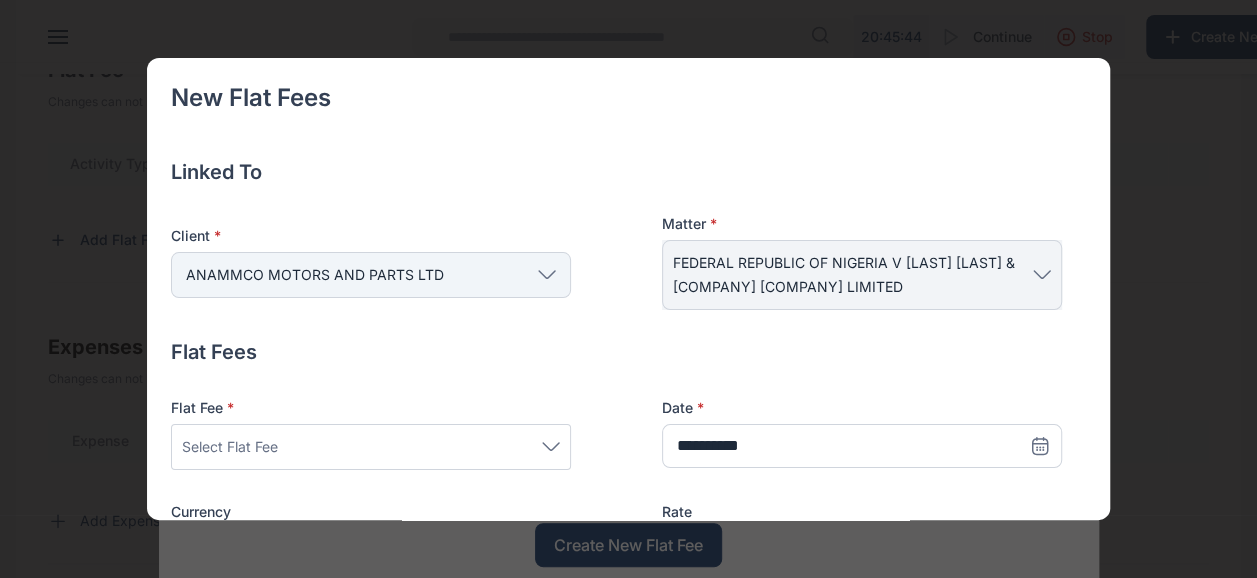 scroll, scrollTop: 210, scrollLeft: 0, axis: vertical 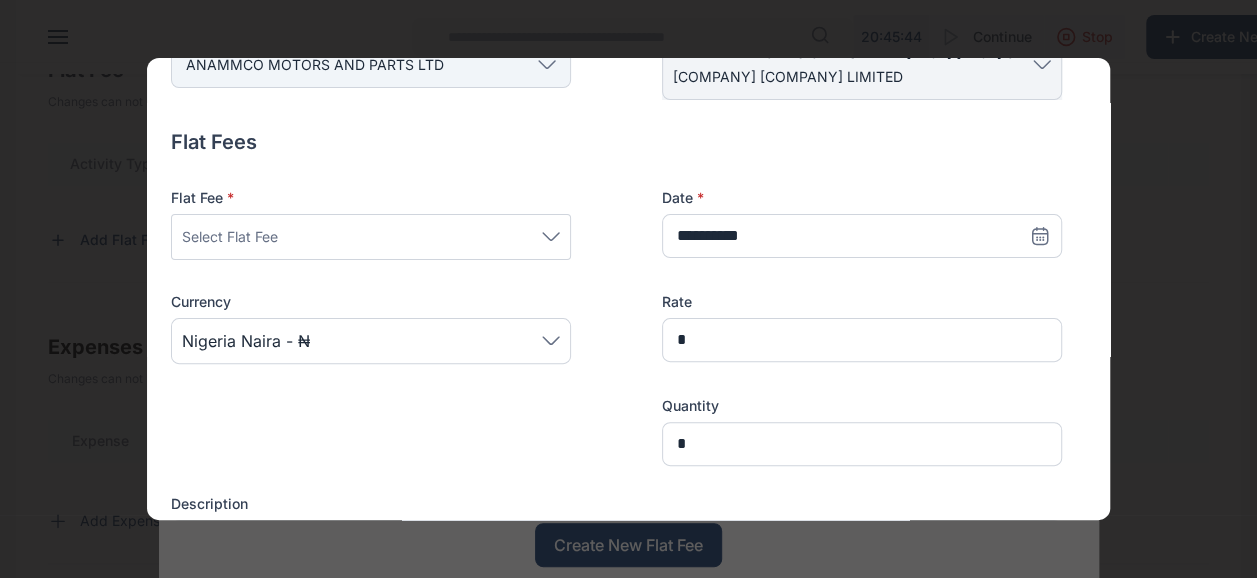 click on "Select Flat Fee" at bounding box center [371, 237] 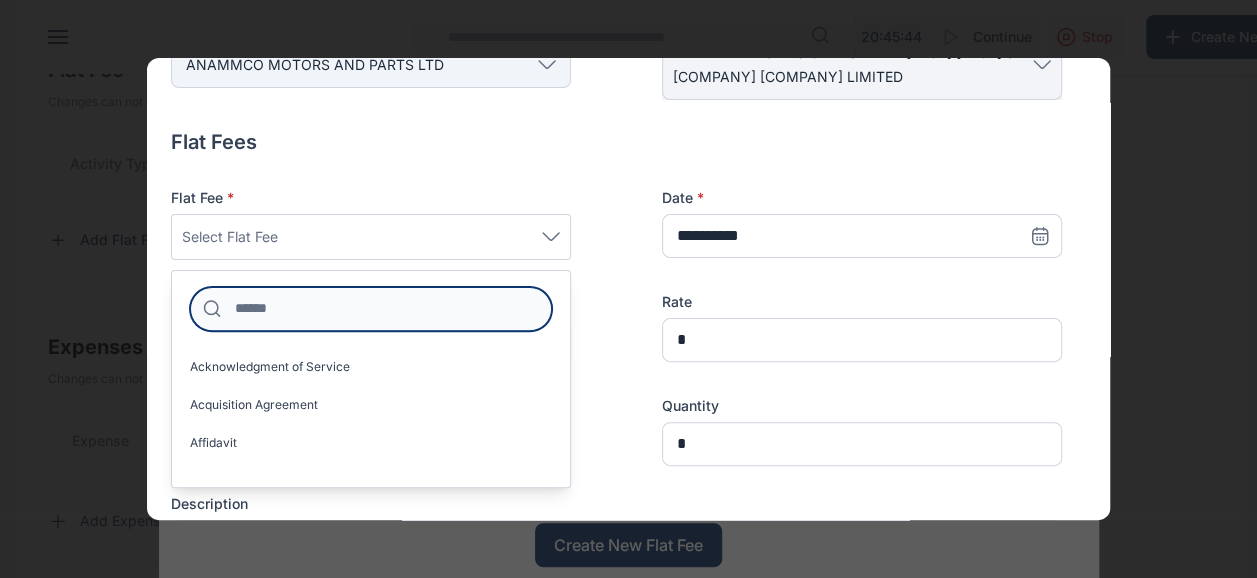 click at bounding box center [371, 309] 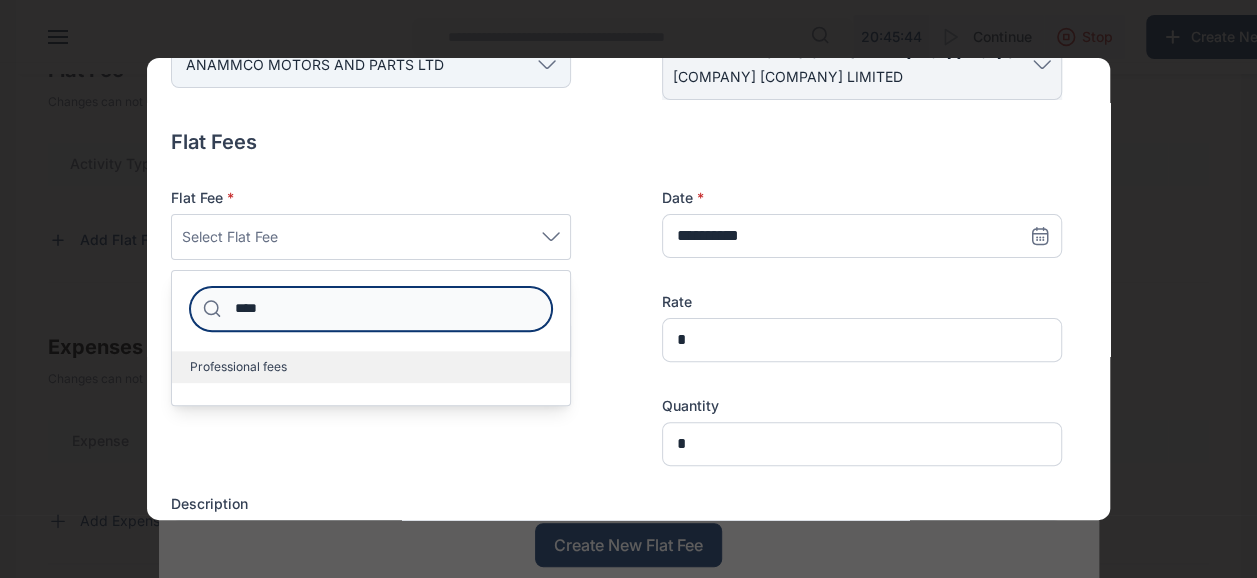 type on "****" 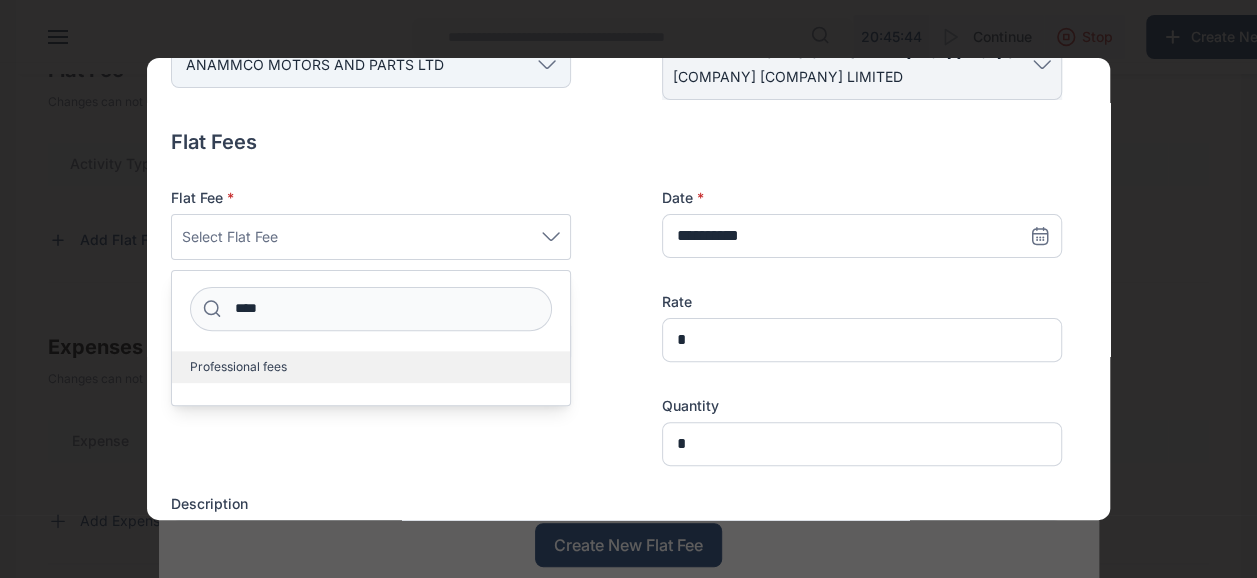 click on "Professional fees" at bounding box center (371, 367) 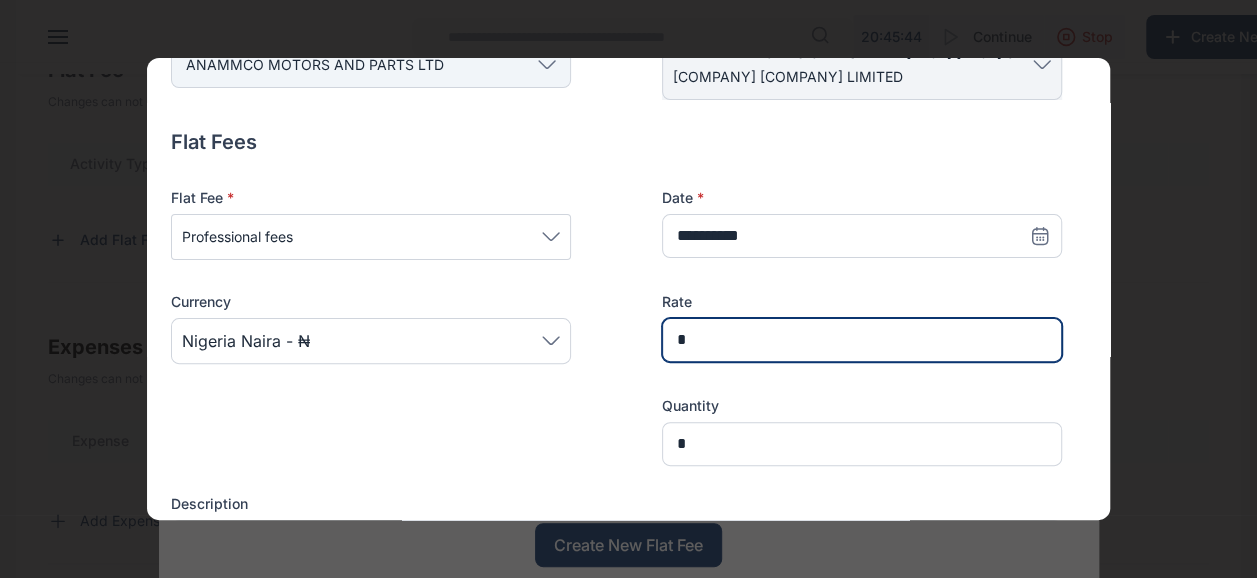click on "*" at bounding box center (862, 340) 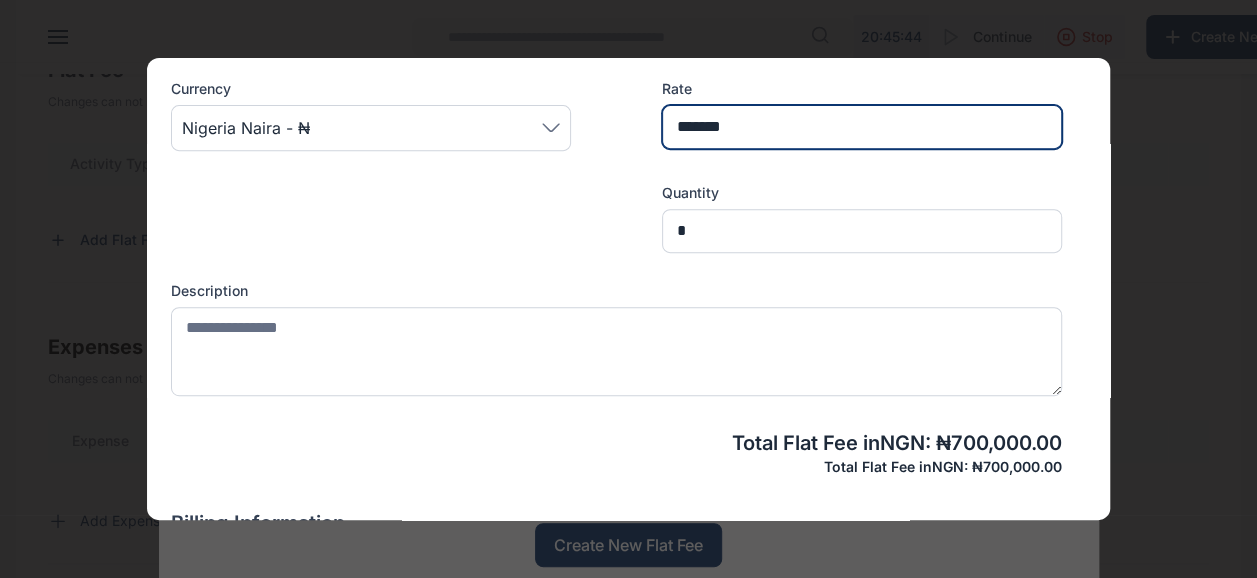 scroll, scrollTop: 454, scrollLeft: 0, axis: vertical 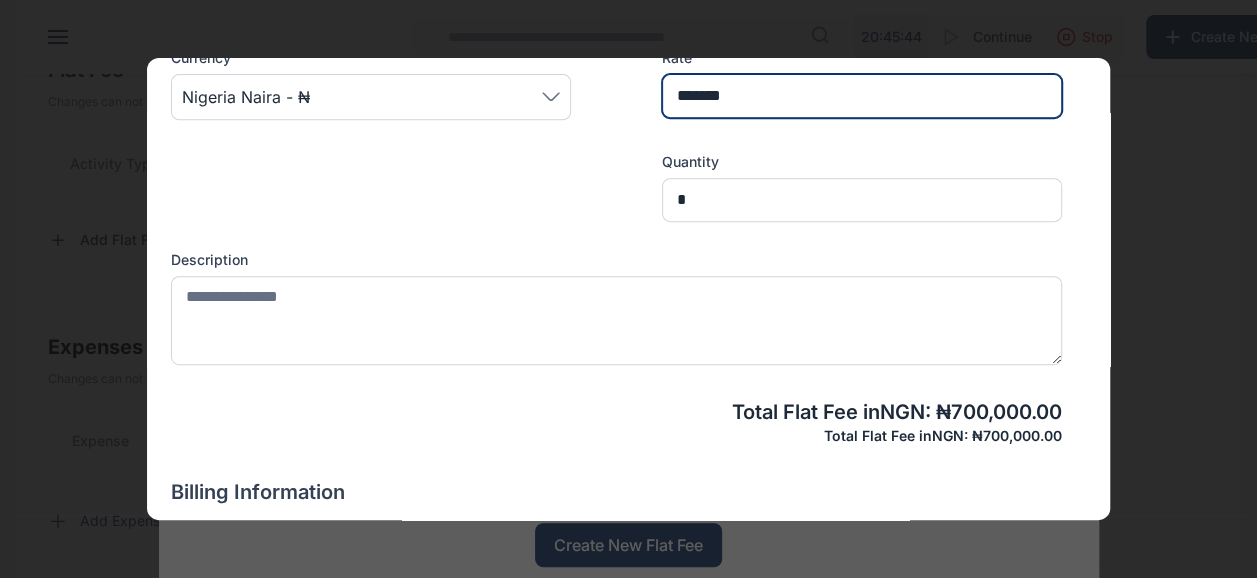 type on "*******" 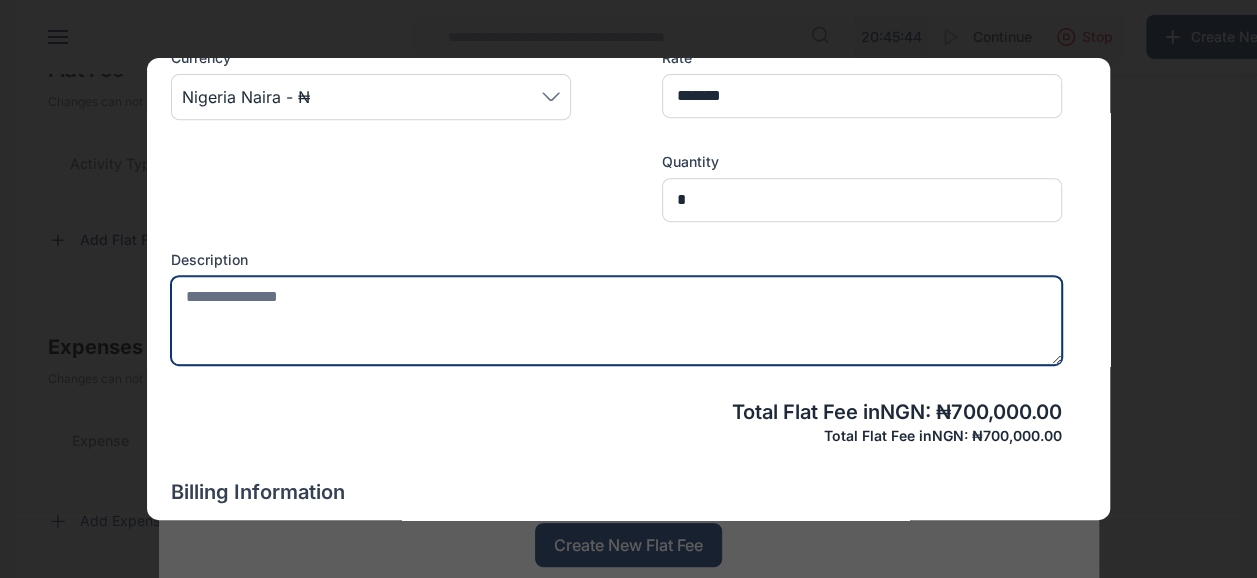 click at bounding box center (616, 320) 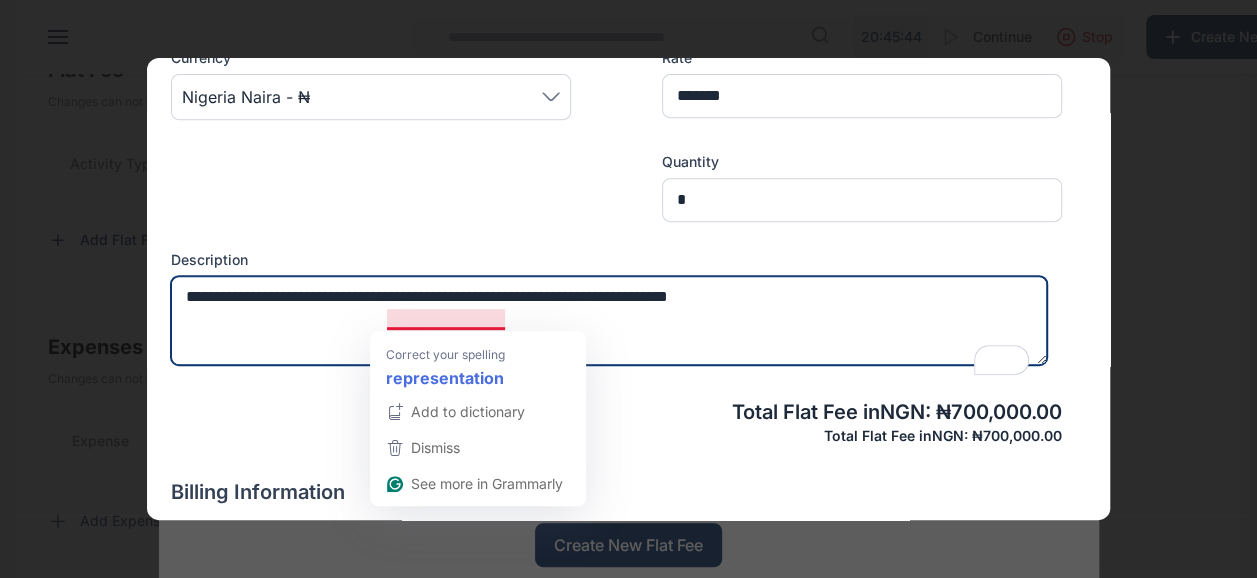 click on "**********" at bounding box center [609, 320] 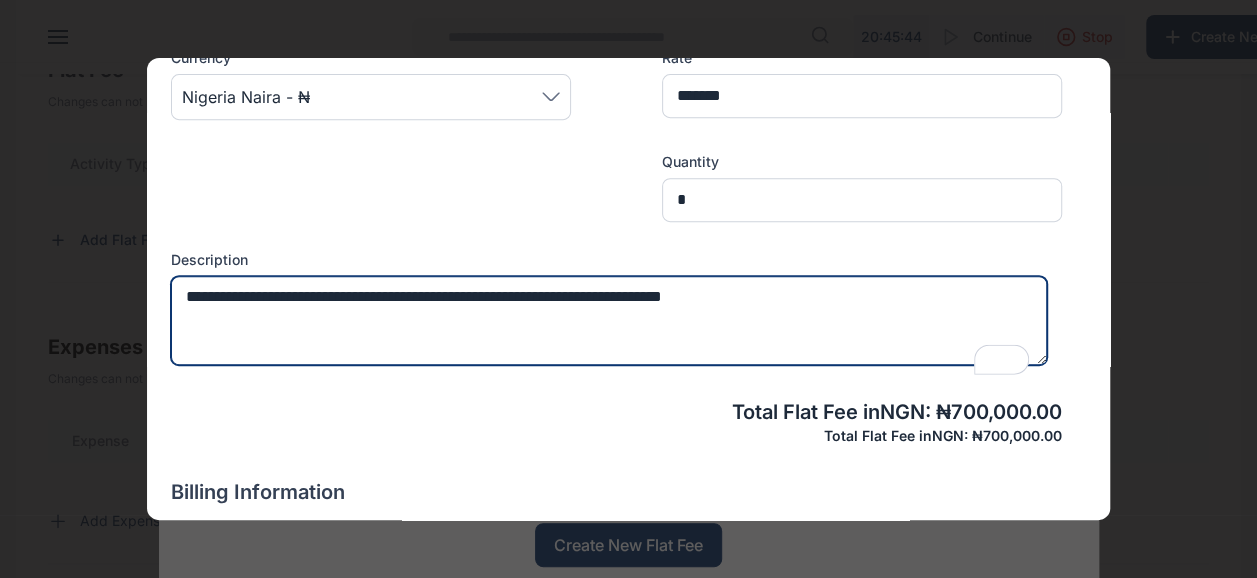 click on "**********" at bounding box center (609, 320) 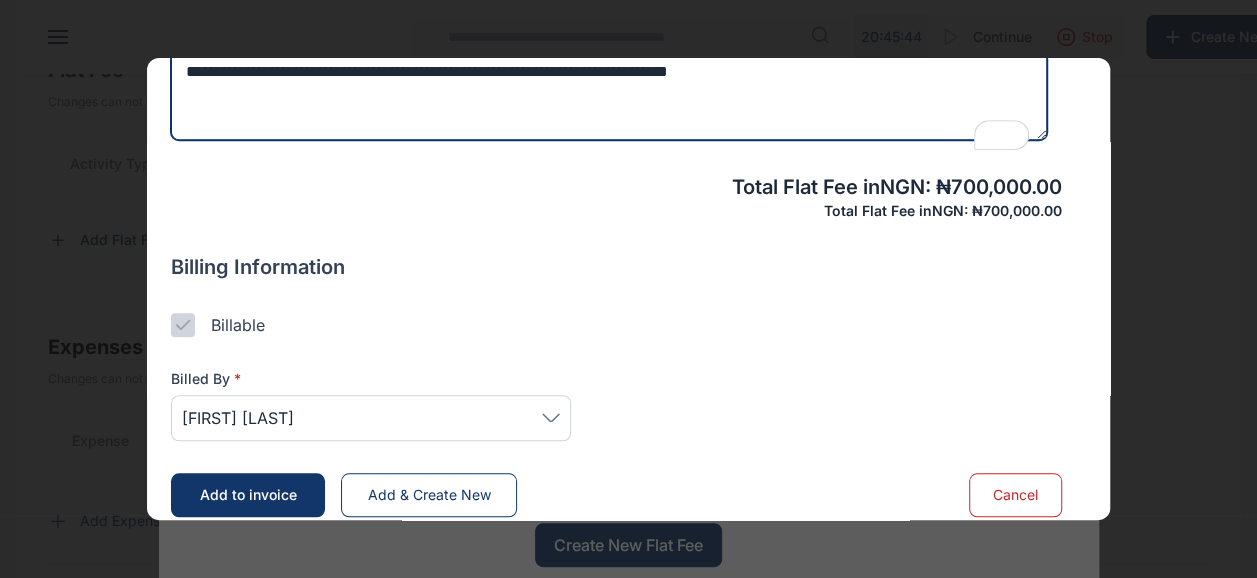 scroll, scrollTop: 721, scrollLeft: 0, axis: vertical 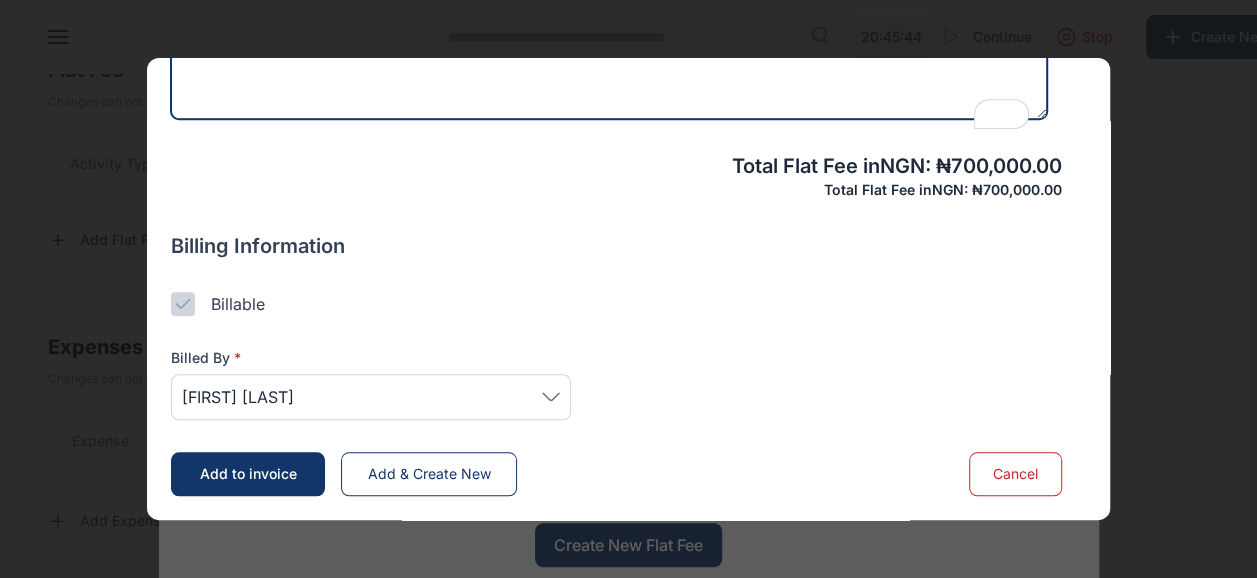 type on "**********" 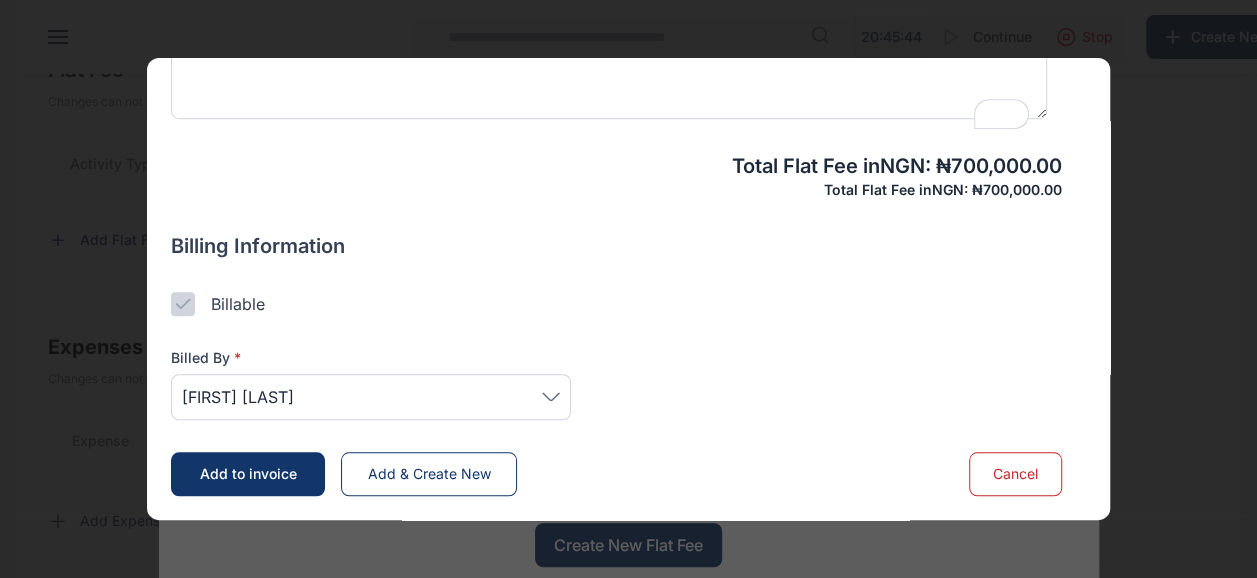 click on "Add to invoice" at bounding box center (248, 473) 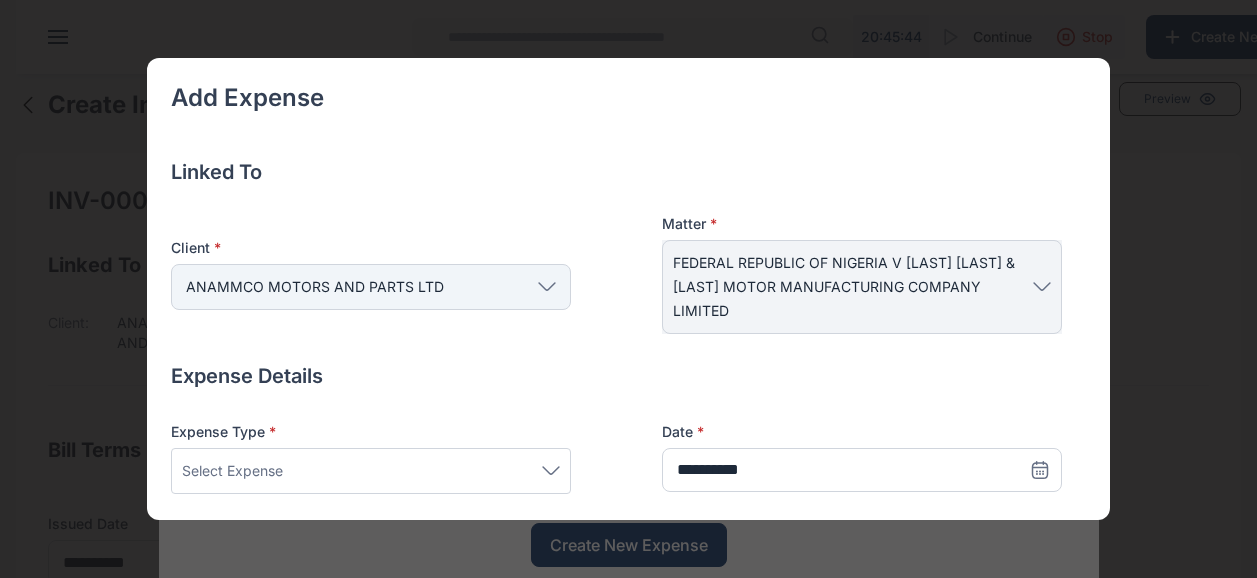 click 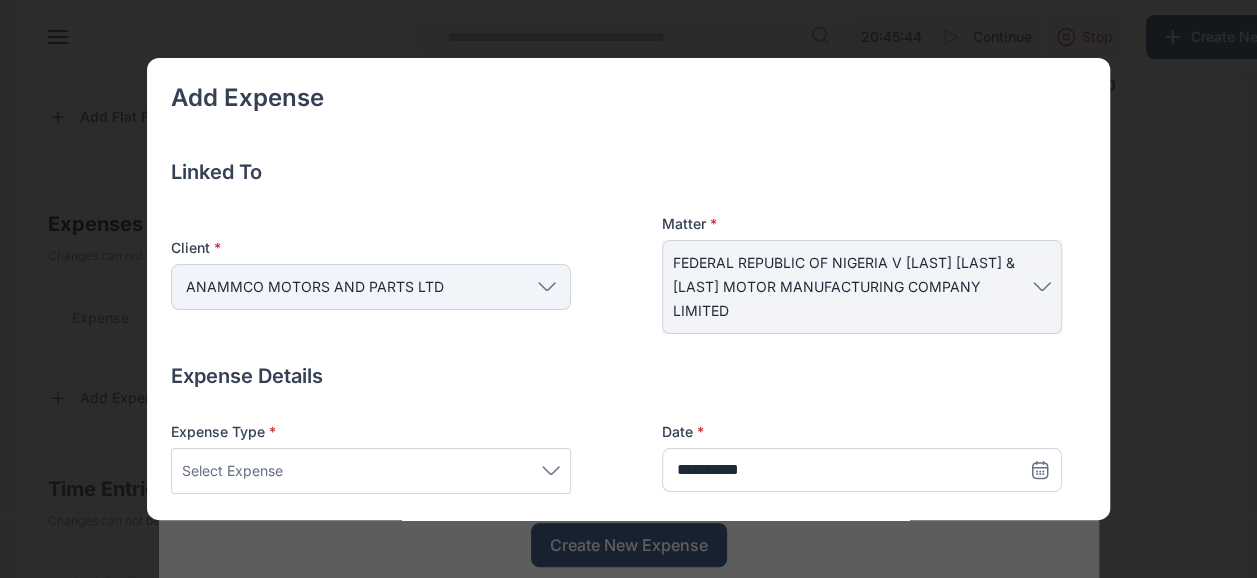 scroll, scrollTop: 0, scrollLeft: 0, axis: both 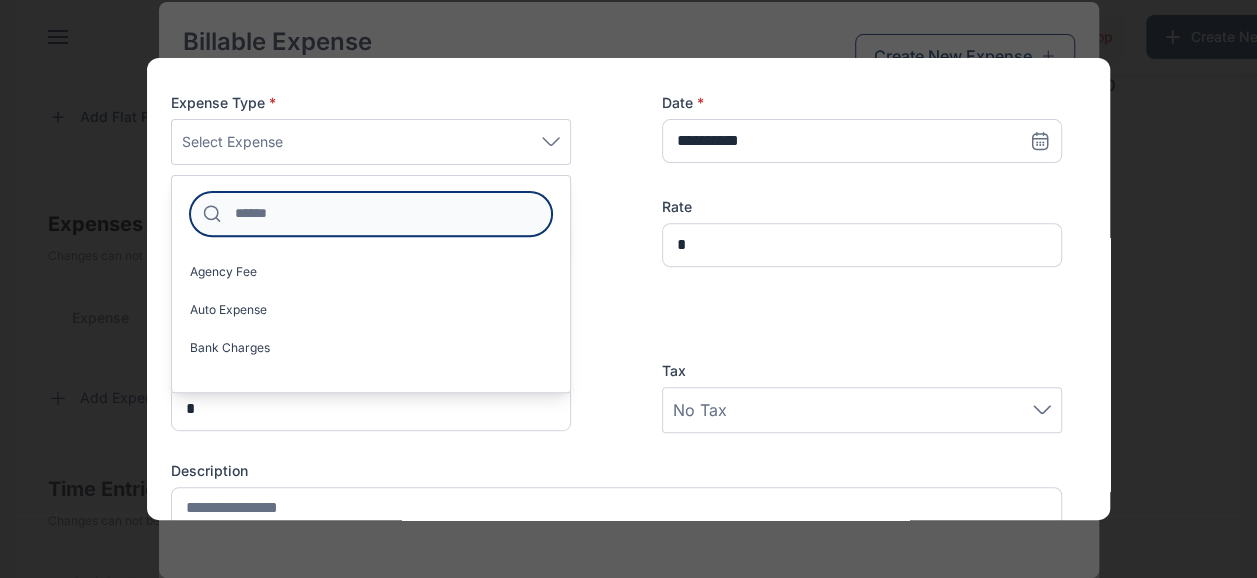 click at bounding box center (371, 214) 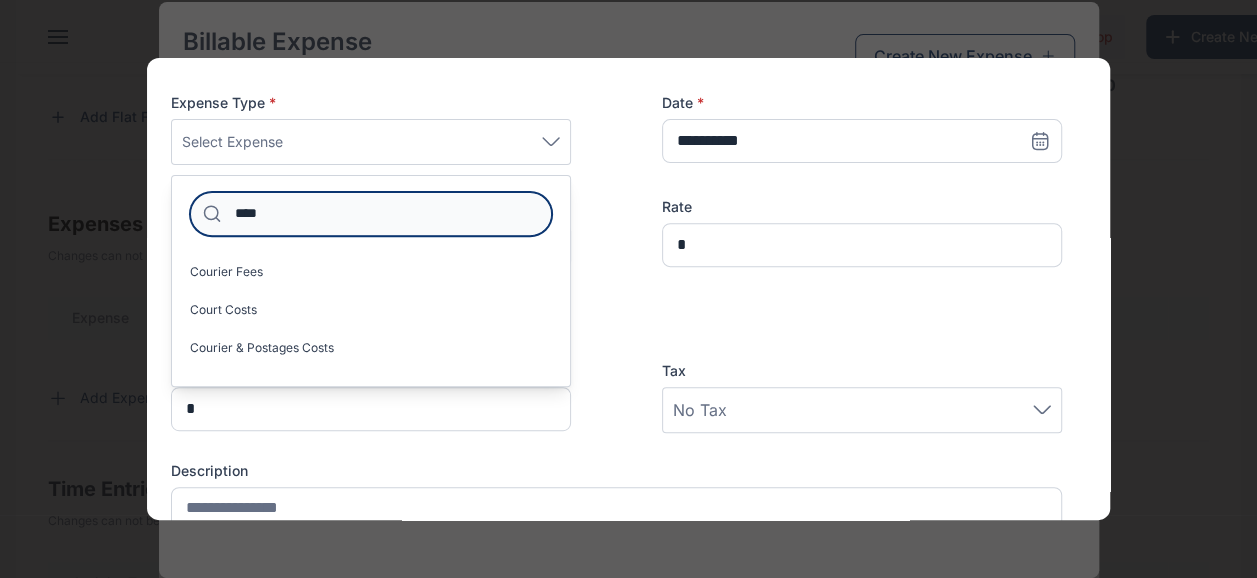 type on "*****" 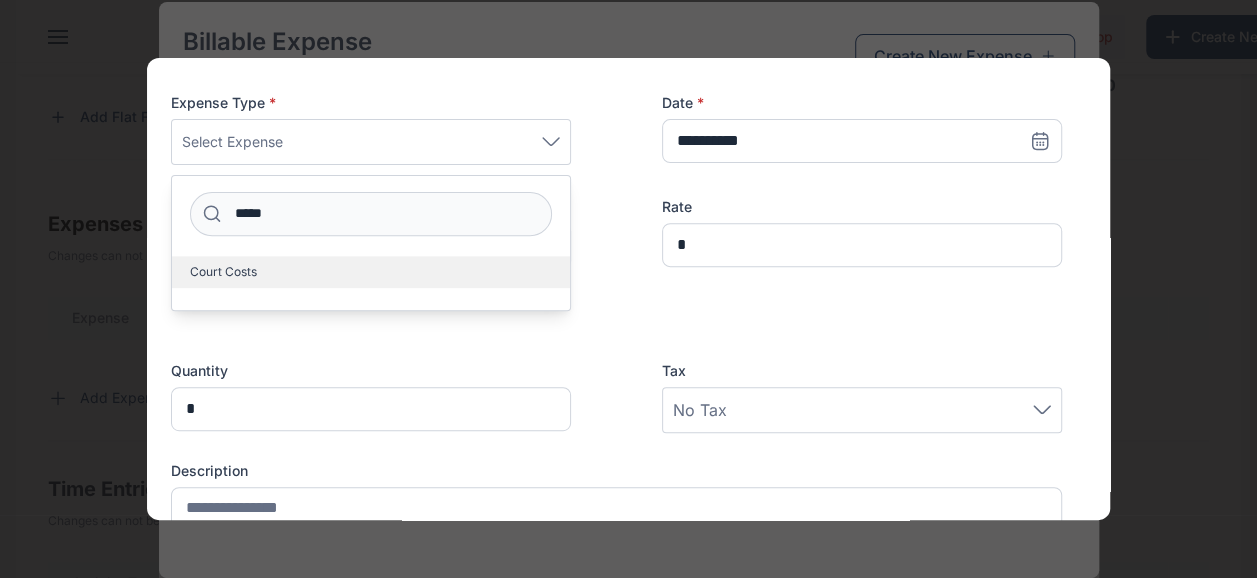 click on "Court Costs" at bounding box center (371, 272) 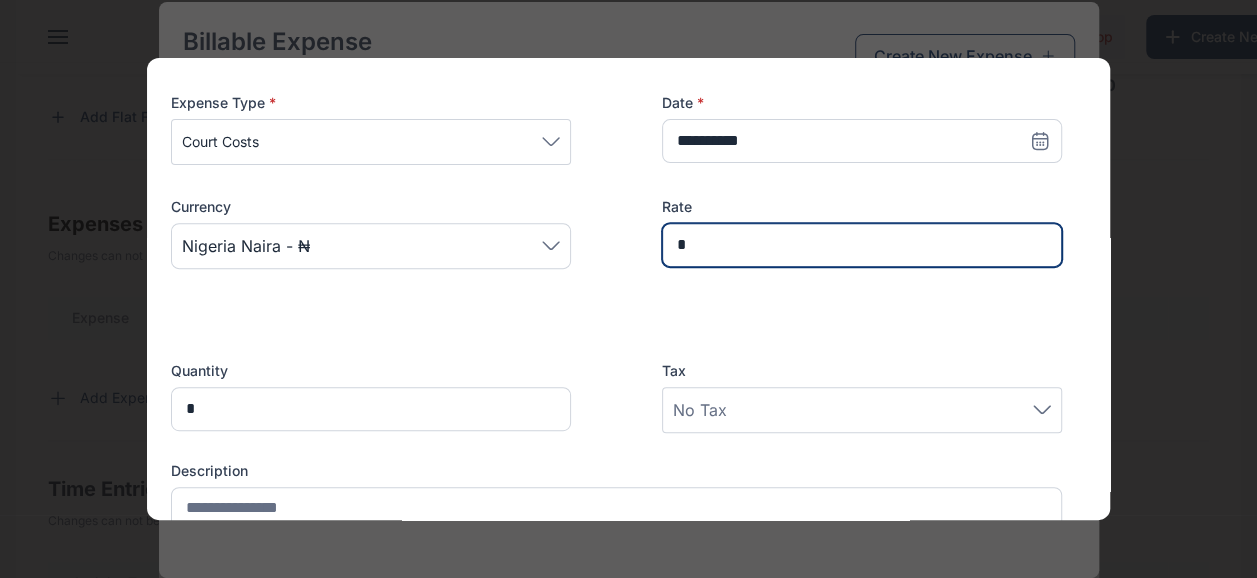 click on "*" at bounding box center [862, 245] 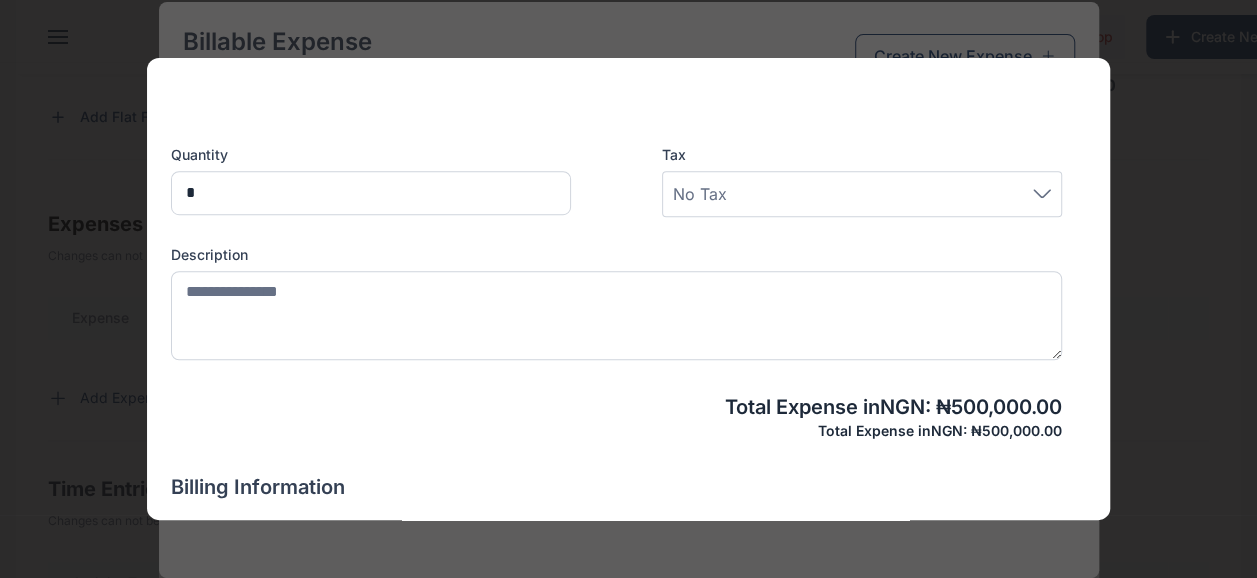 scroll, scrollTop: 557, scrollLeft: 0, axis: vertical 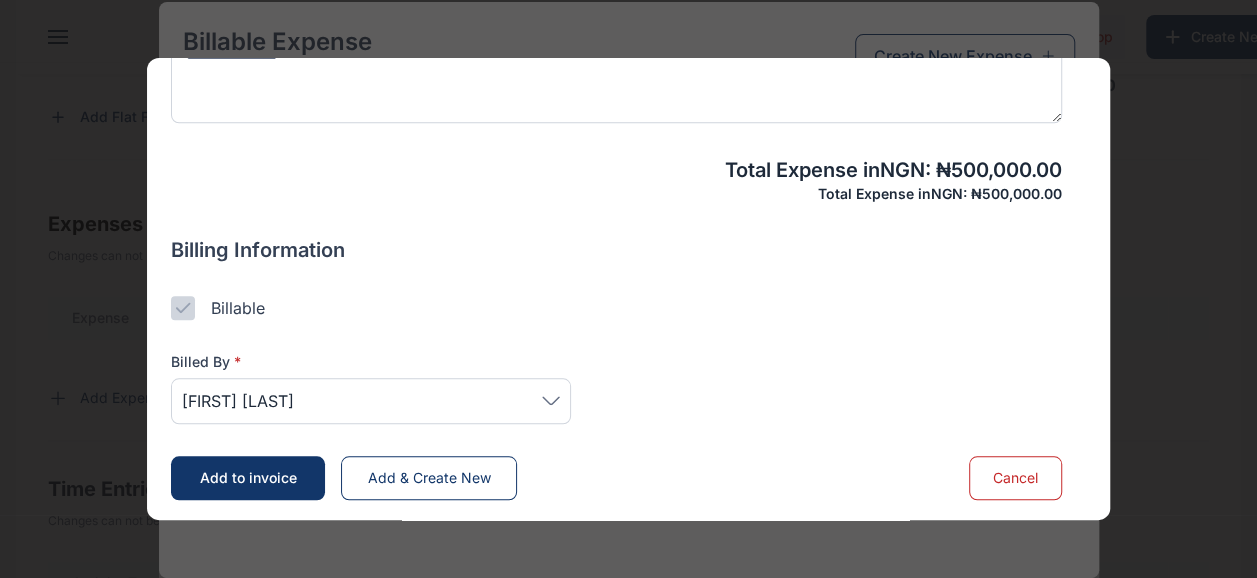 type on "*******" 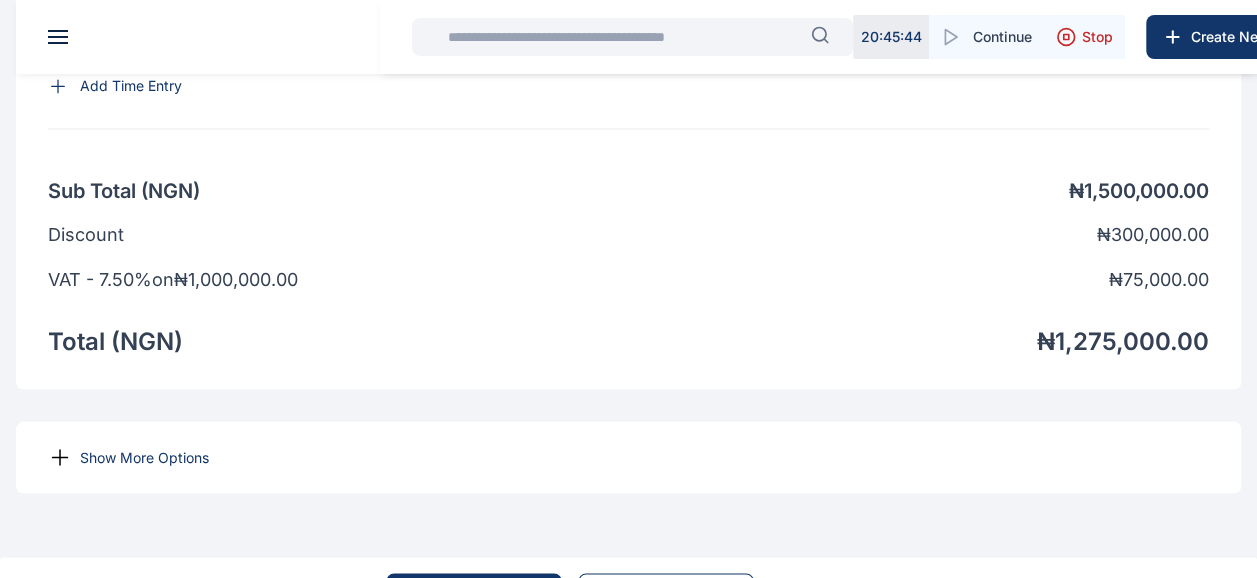 scroll, scrollTop: 1657, scrollLeft: 0, axis: vertical 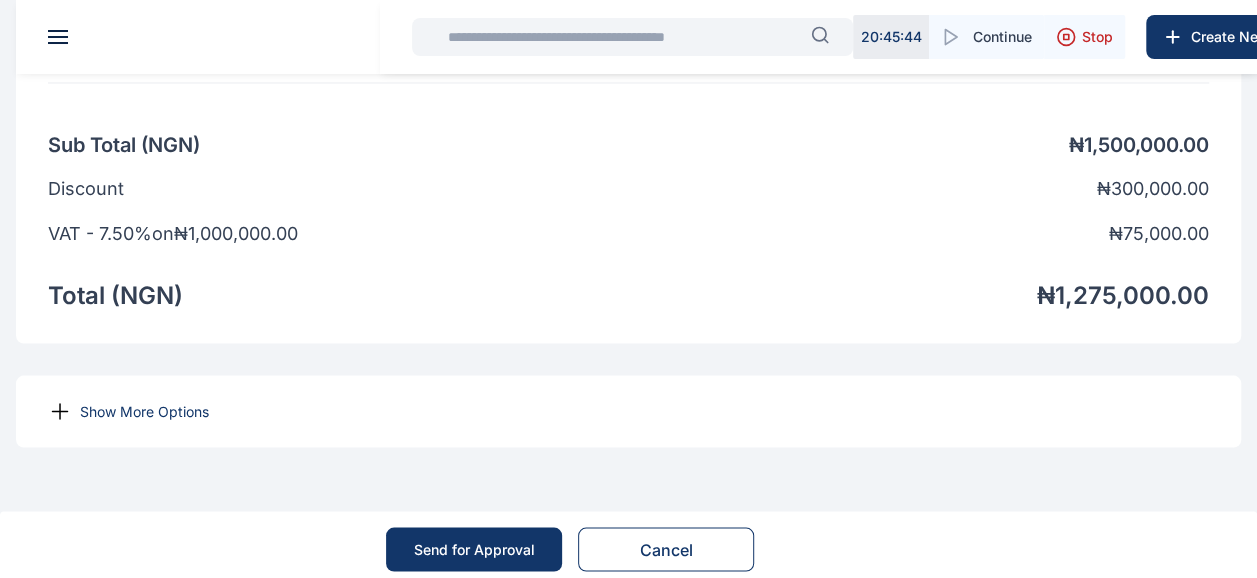click on "VAT - 7.50%  on  ₦ 1,000,000.00" at bounding box center (173, 233) 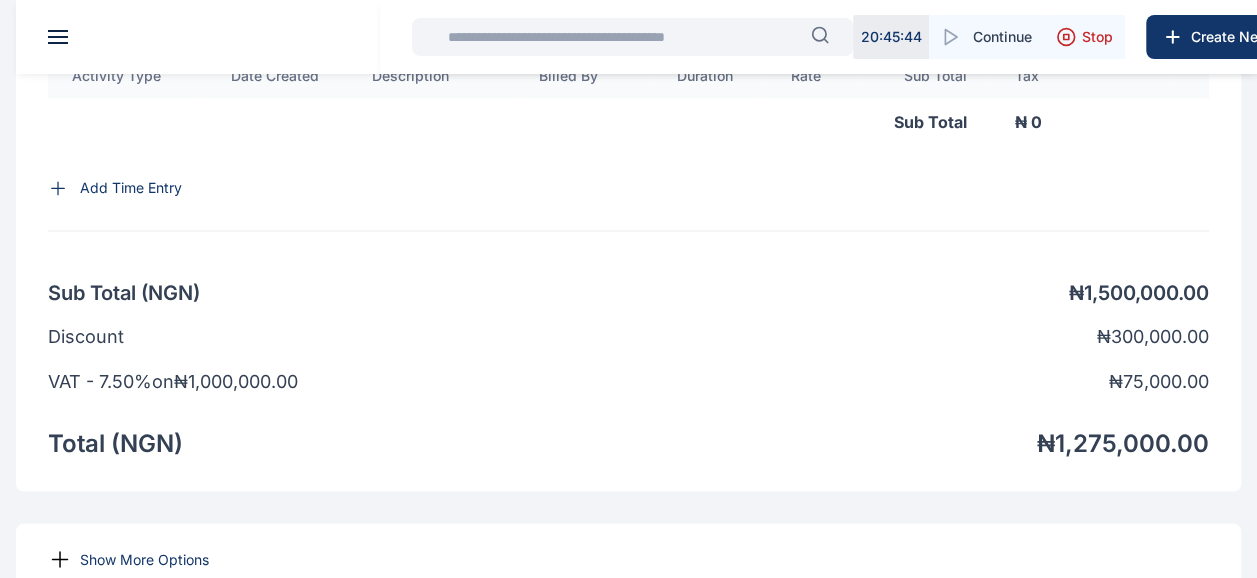 scroll, scrollTop: 1512, scrollLeft: 0, axis: vertical 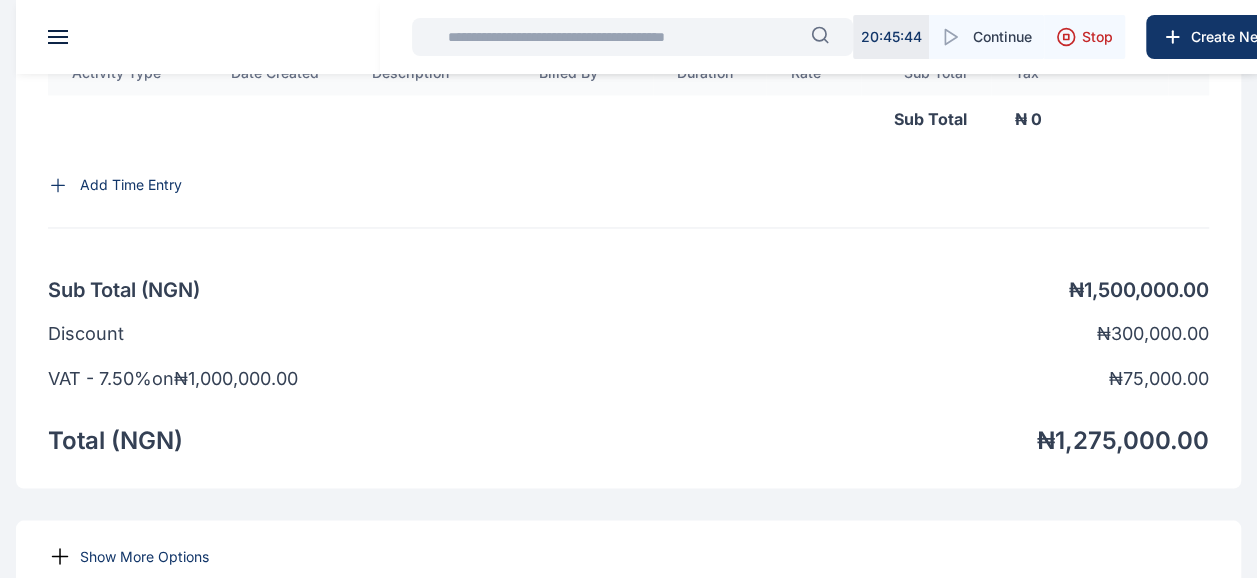 click on "₦ 300,000.00" at bounding box center (1153, 334) 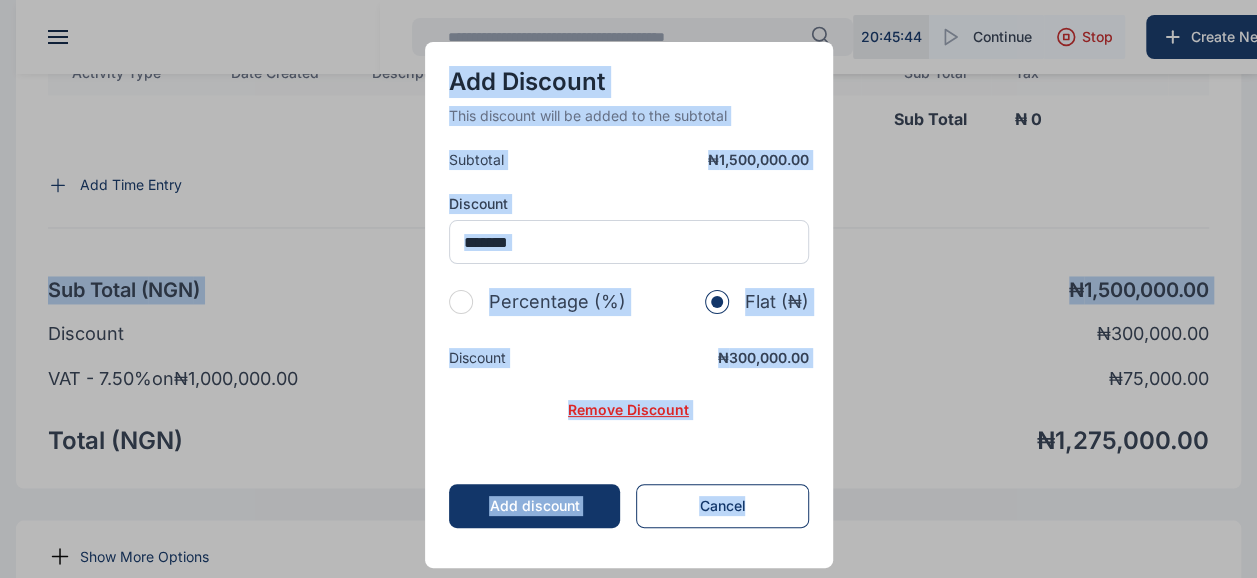 click on "Add discount This discount will be added to the subtotal Subtotal ₦ 1,500,000.00 Discount   ******* Percentage (%)  Flat (₦) Discount ₦  300,000.00 Remove Discount Add discount Cancel" at bounding box center (628, 289) 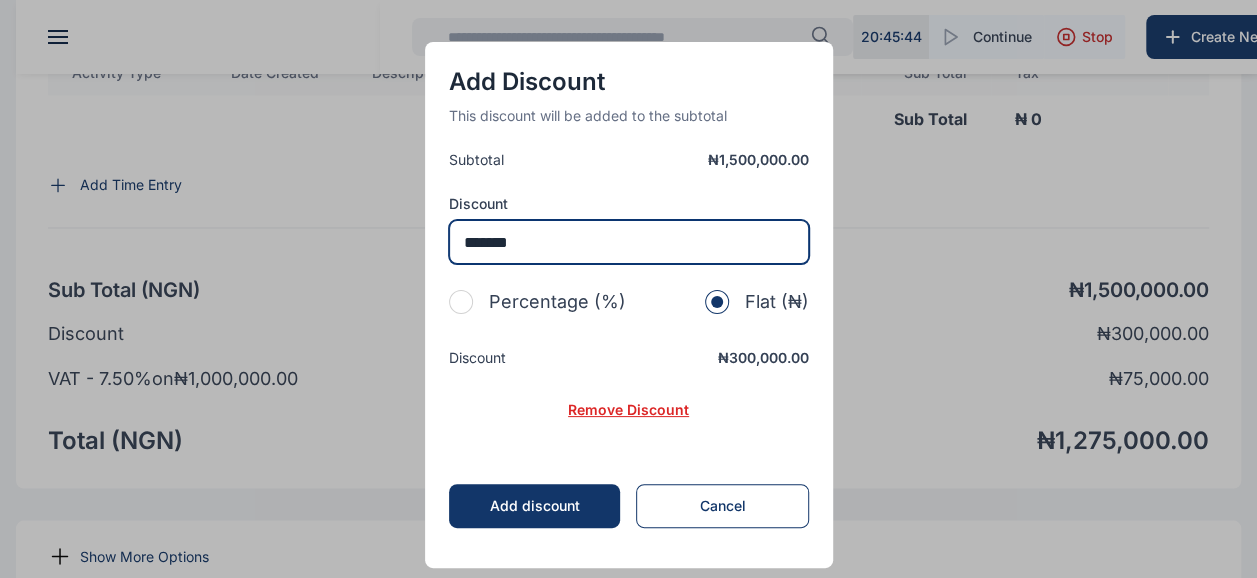 click on "*******" at bounding box center (629, 242) 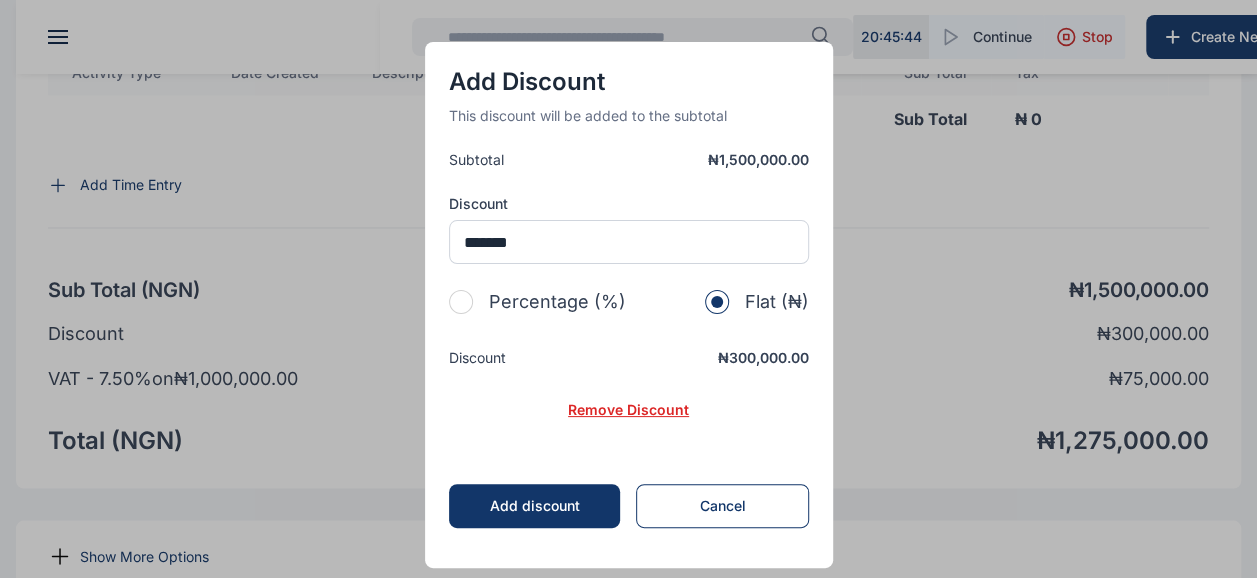 click on "Cancel" at bounding box center [722, 506] 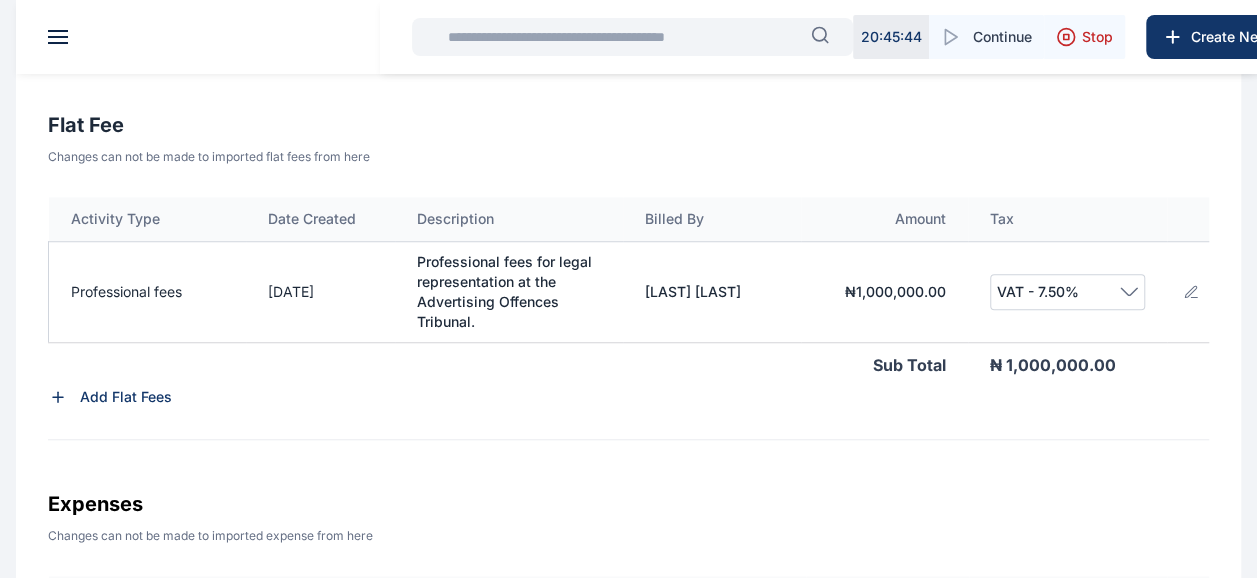 scroll, scrollTop: 668, scrollLeft: 0, axis: vertical 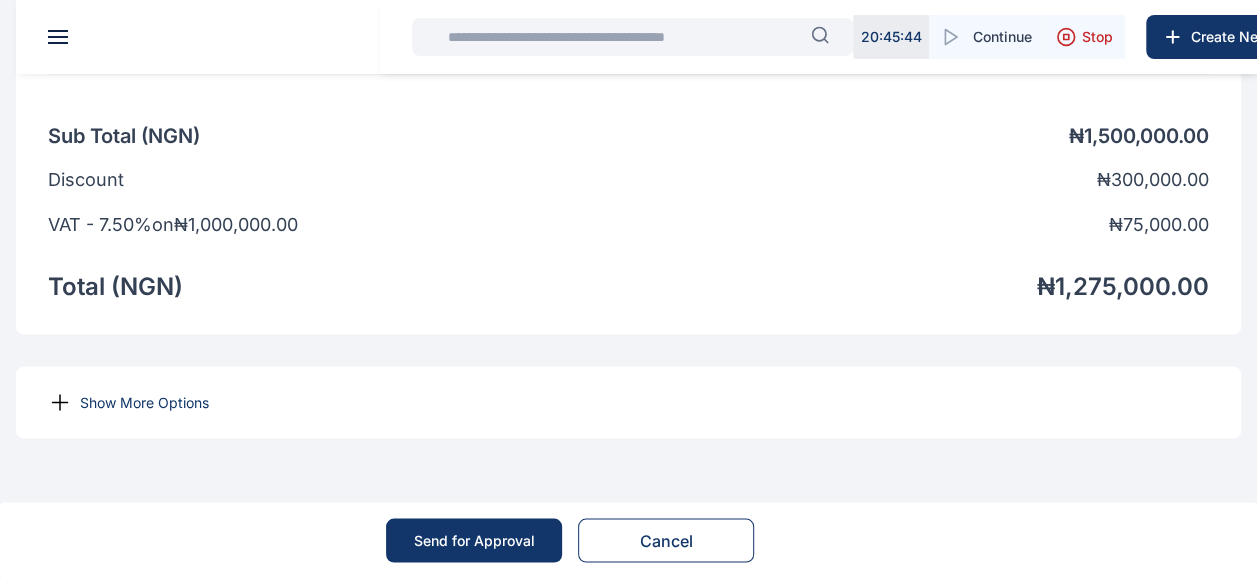 click on "₦ 300,000.00" at bounding box center [1153, 180] 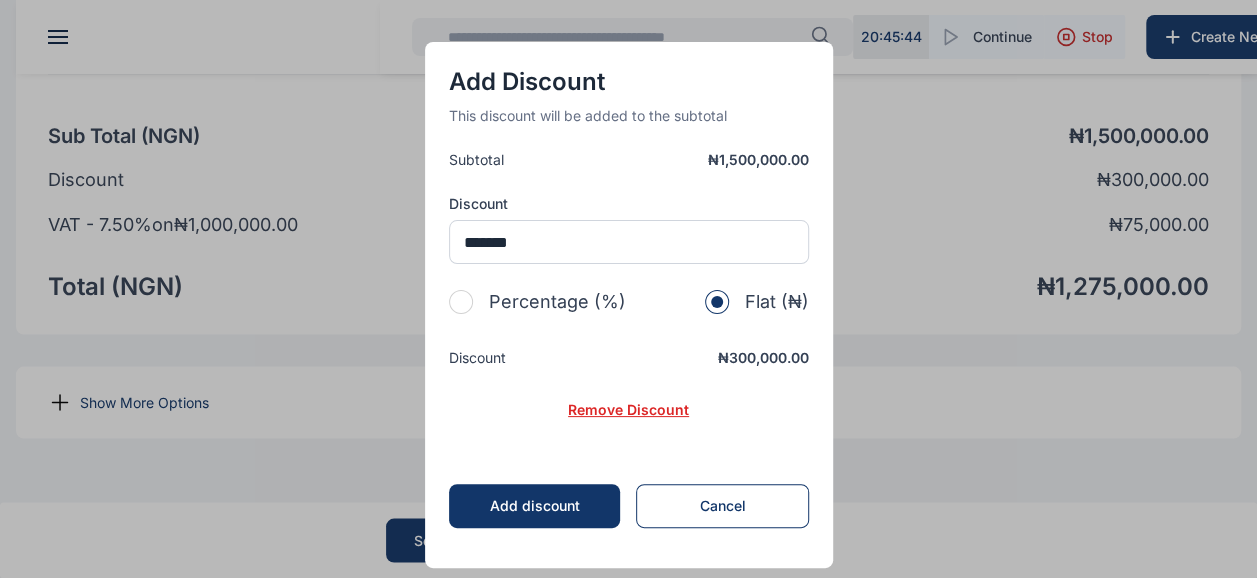 click on "Remove Discount" at bounding box center (628, 410) 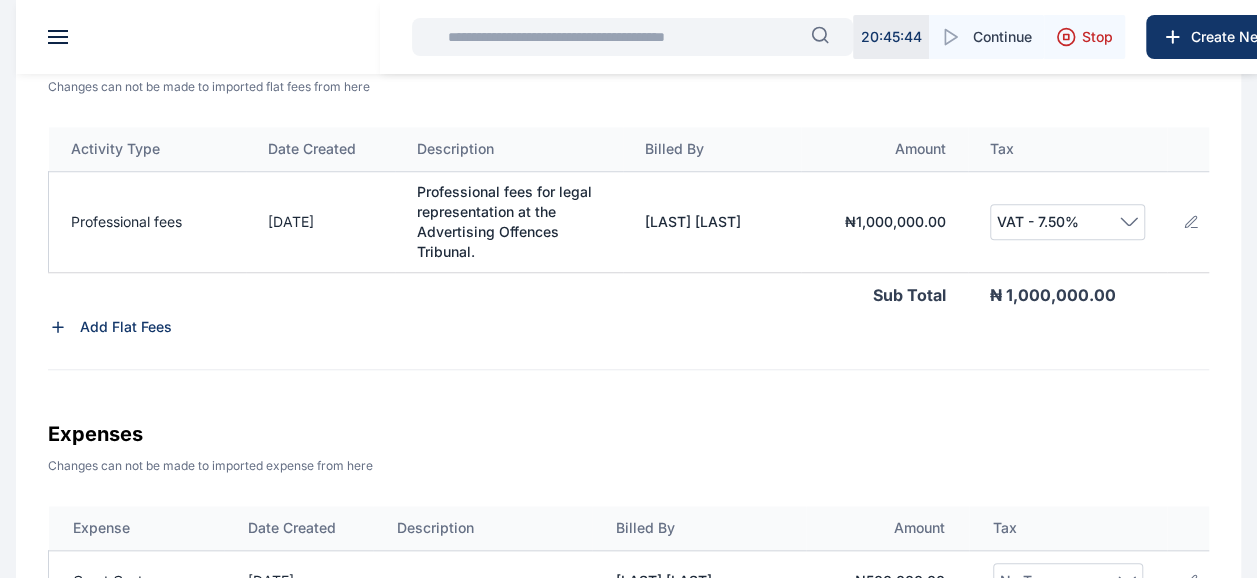 scroll, scrollTop: 704, scrollLeft: 0, axis: vertical 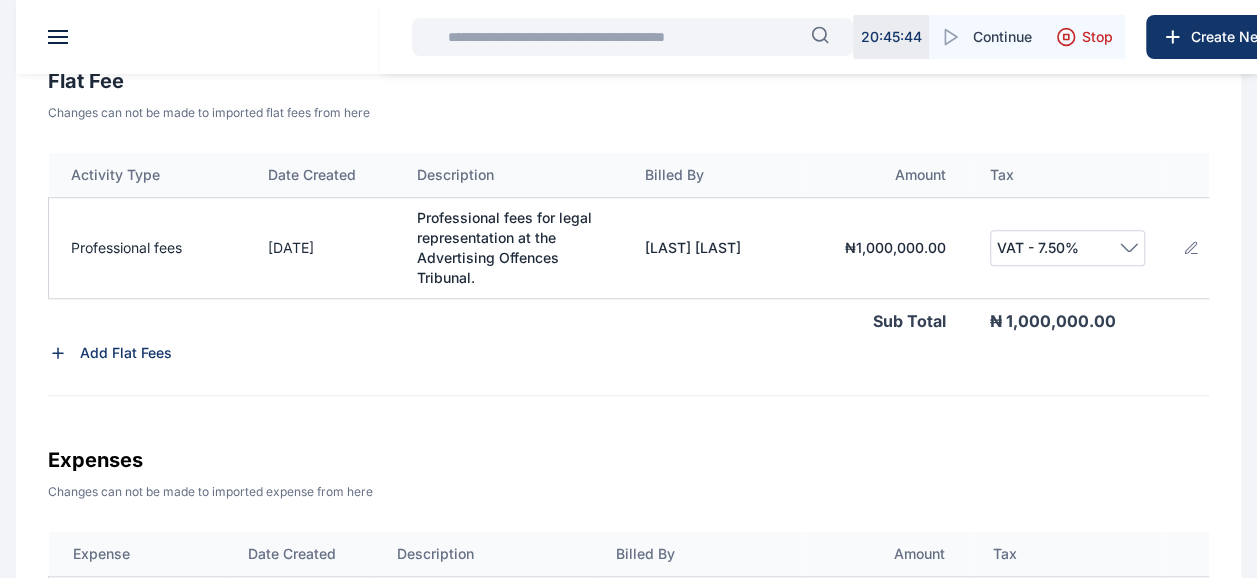 click 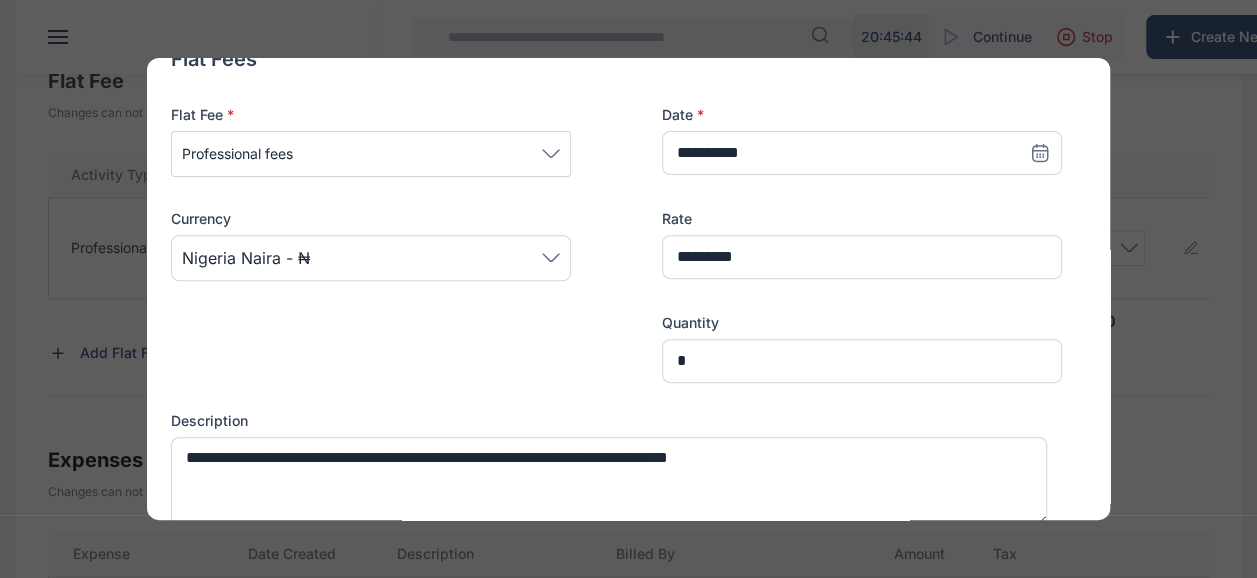 scroll, scrollTop: 332, scrollLeft: 0, axis: vertical 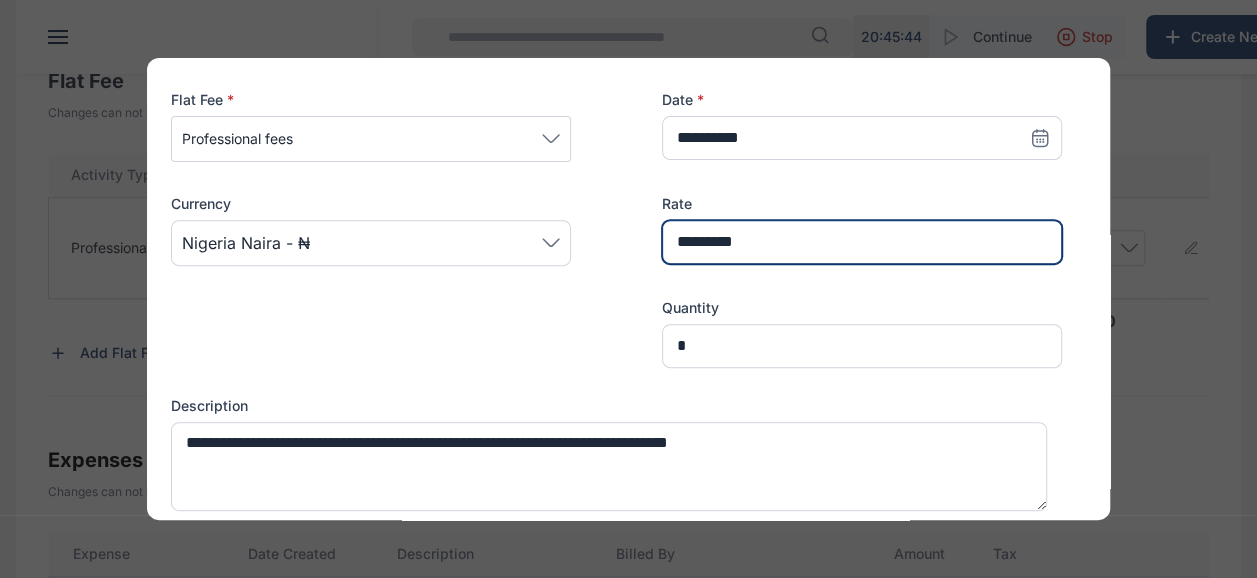 click on "*********" at bounding box center (862, 242) 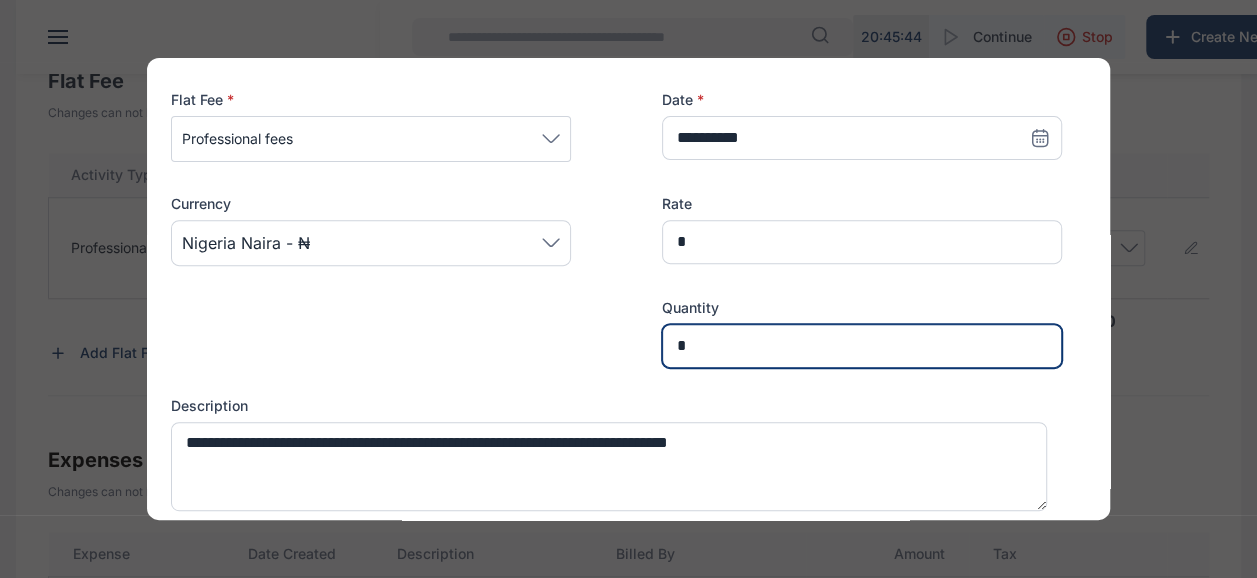 click on "*" at bounding box center [862, 346] 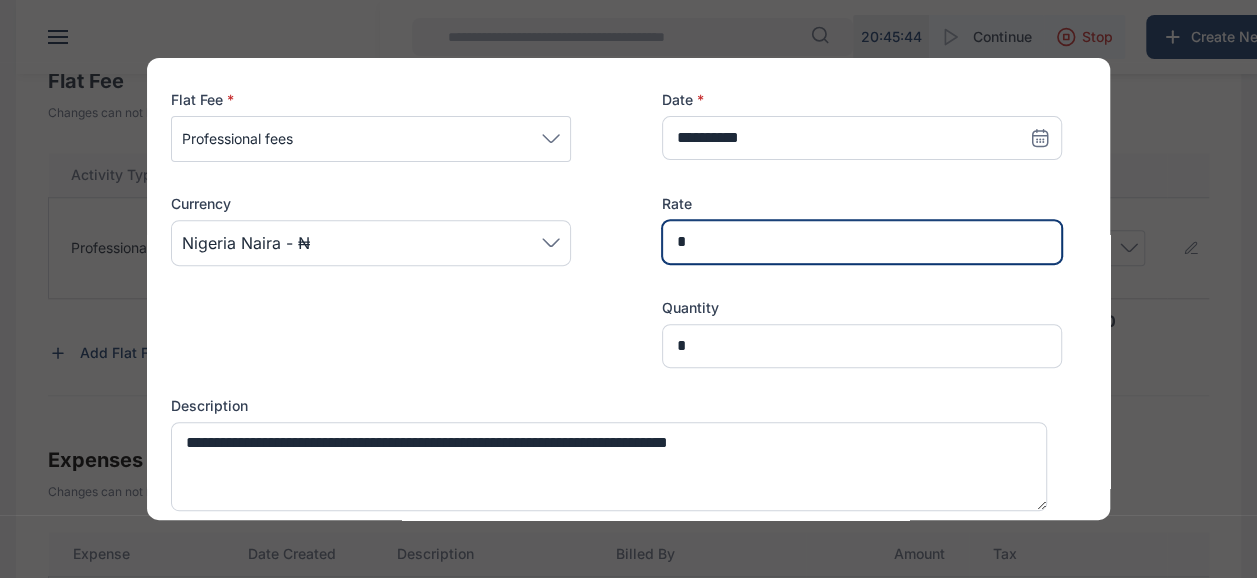 click on "*" at bounding box center (862, 242) 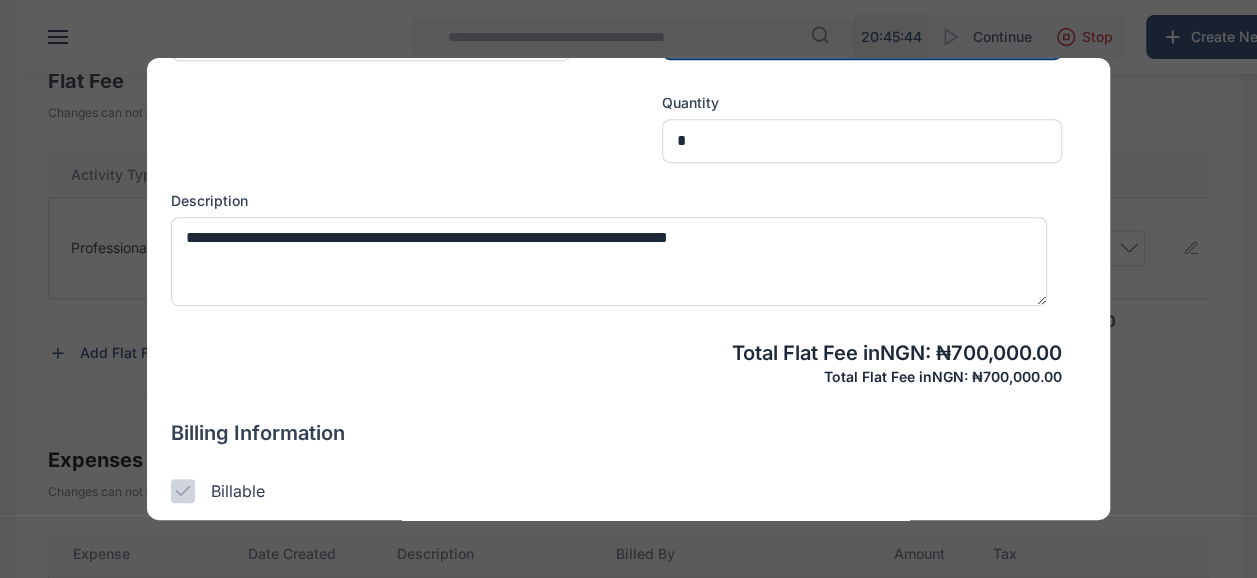 scroll, scrollTop: 721, scrollLeft: 0, axis: vertical 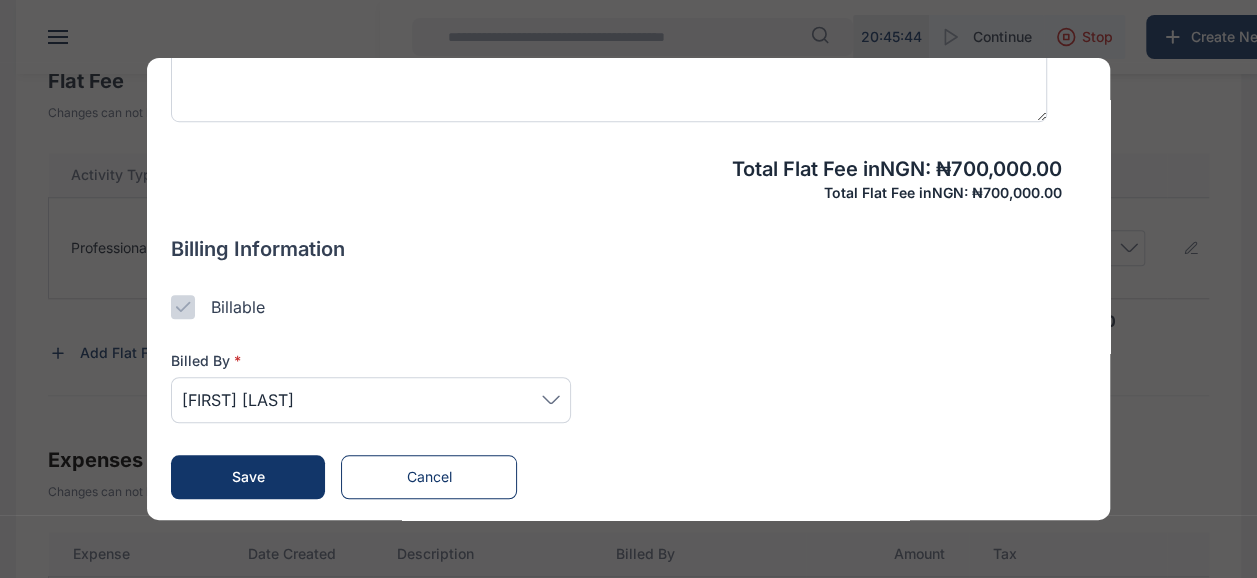 type on "*******" 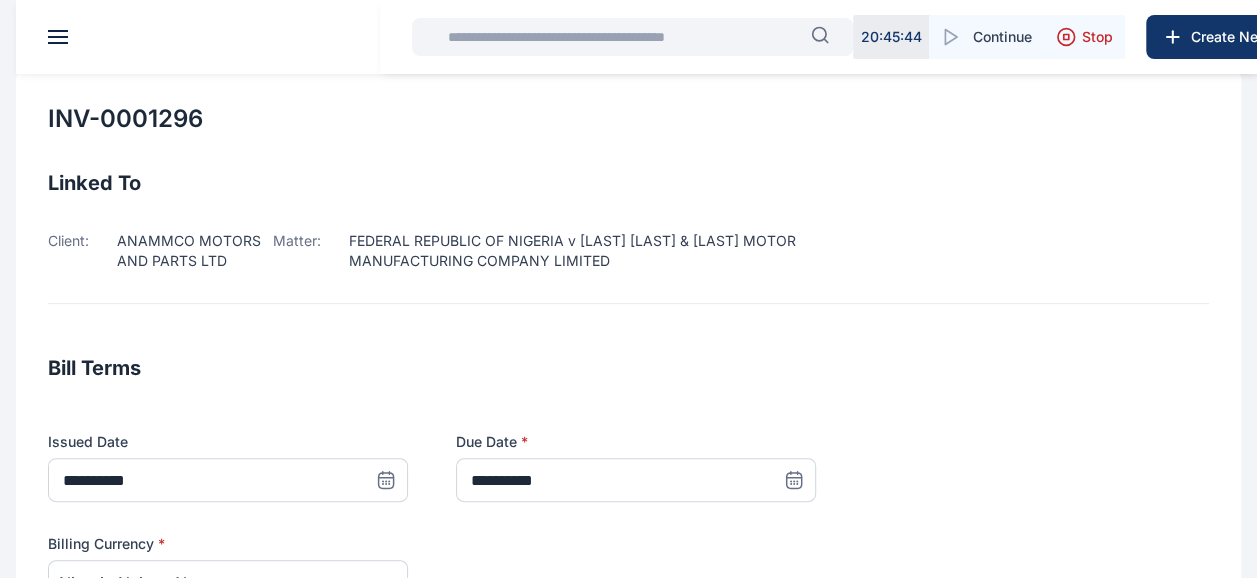 scroll, scrollTop: 0, scrollLeft: 0, axis: both 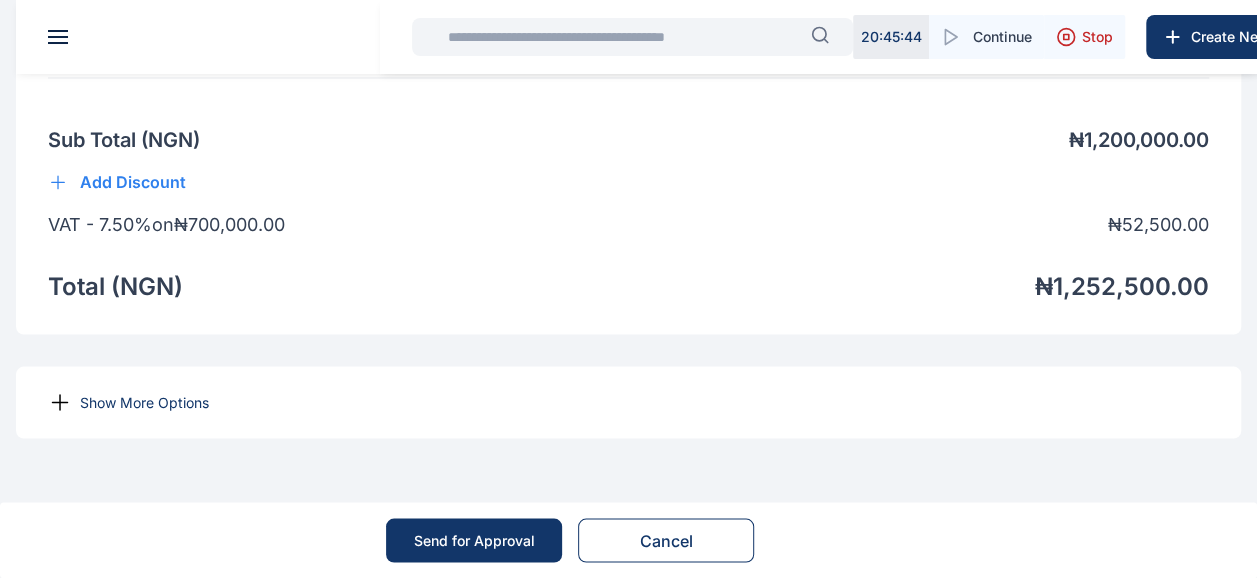 click on "Show More Options" at bounding box center (144, 402) 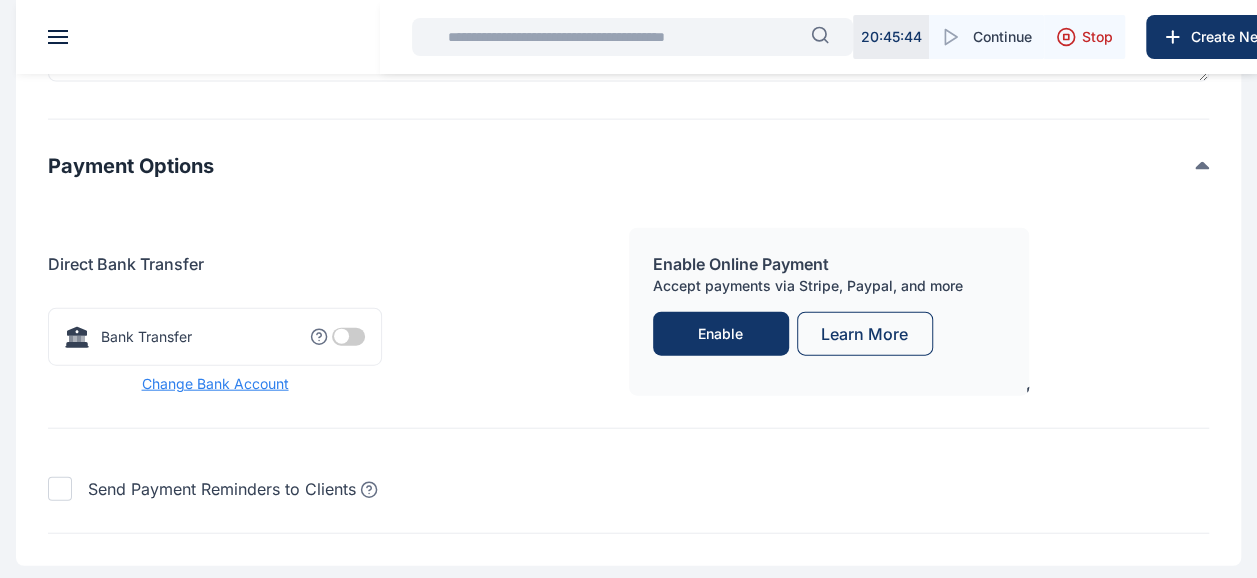 scroll, scrollTop: 2196, scrollLeft: 0, axis: vertical 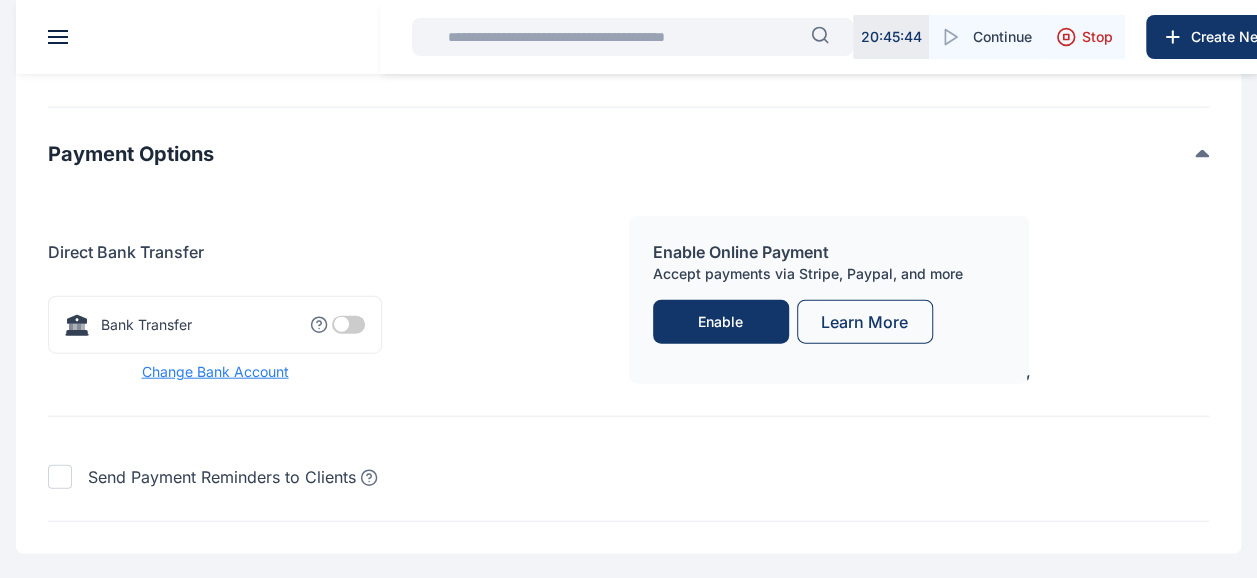 click at bounding box center (348, 325) 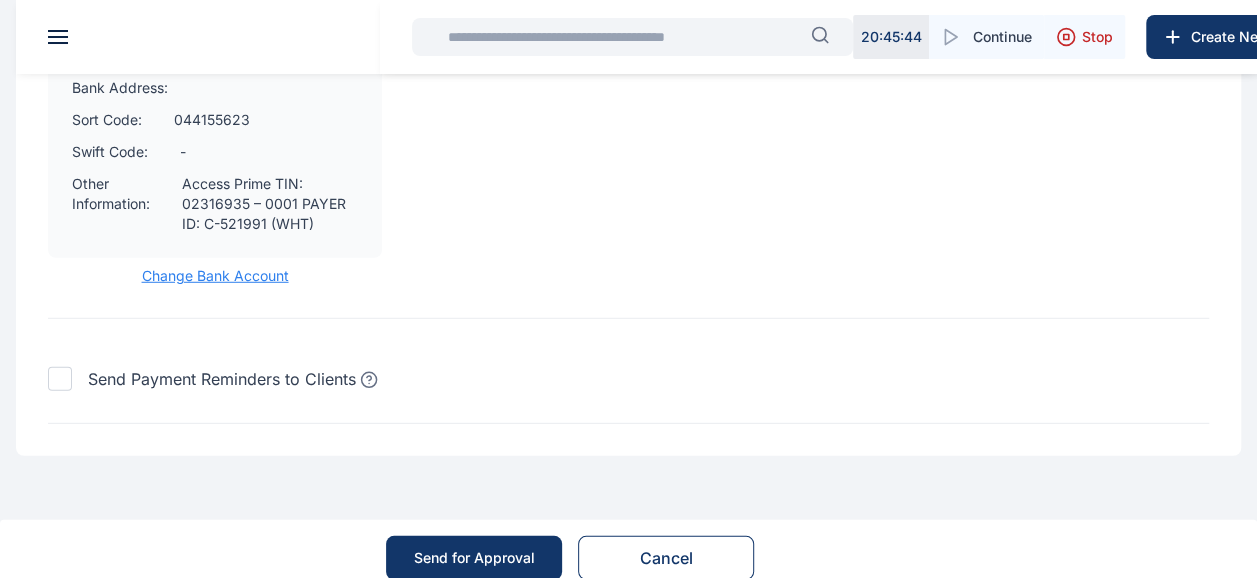 scroll, scrollTop: 2725, scrollLeft: 0, axis: vertical 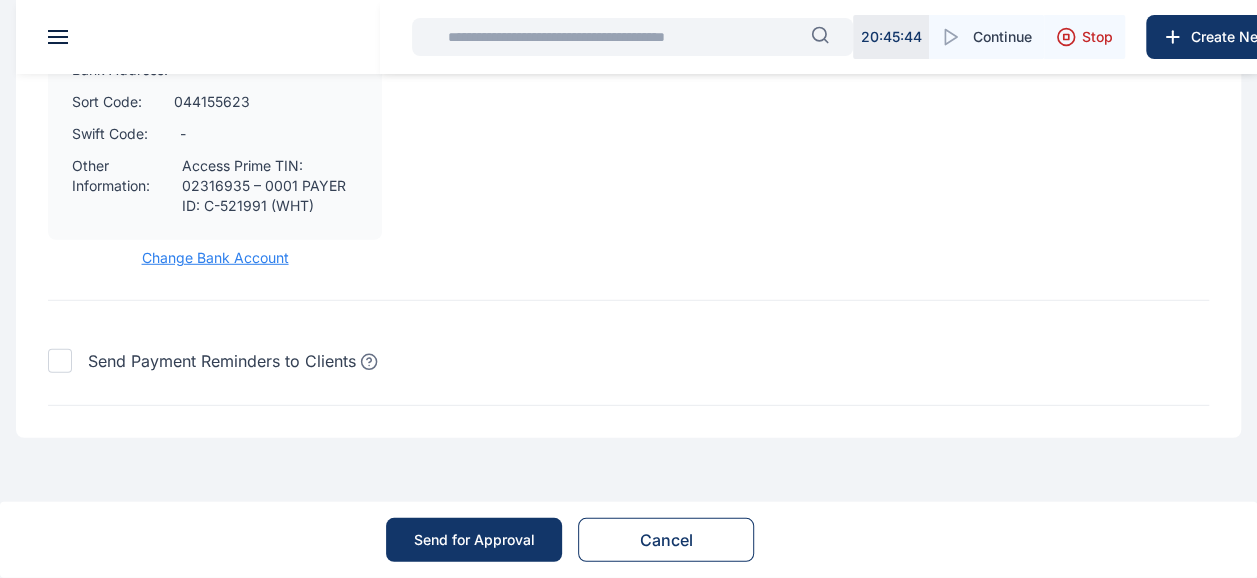 click on "Send for Approval" at bounding box center (474, 540) 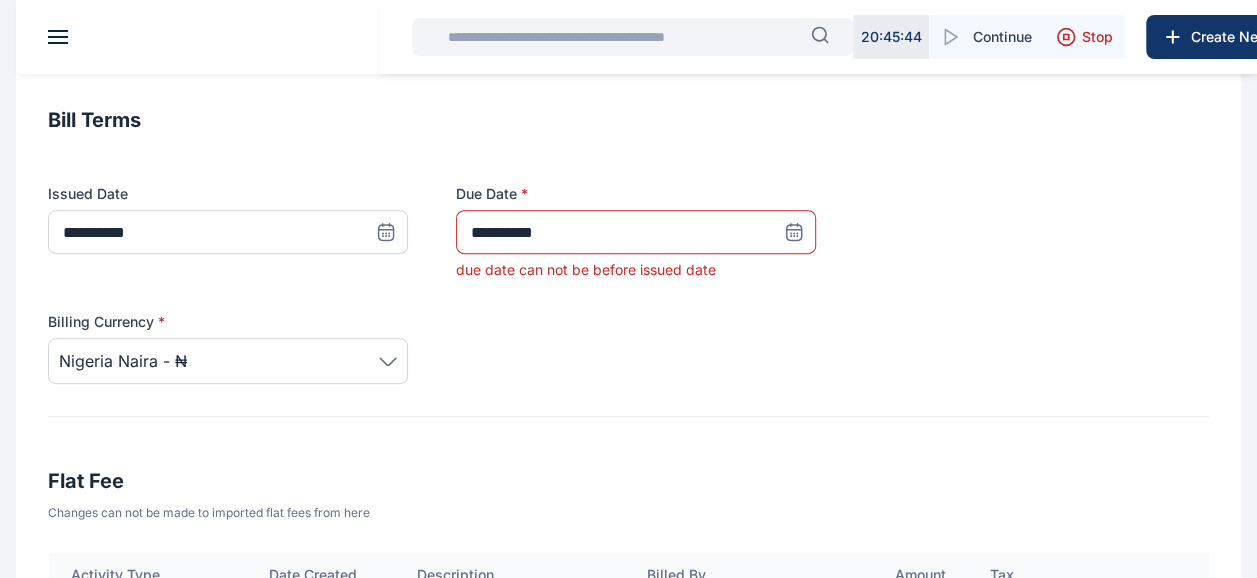 scroll, scrollTop: 308, scrollLeft: 0, axis: vertical 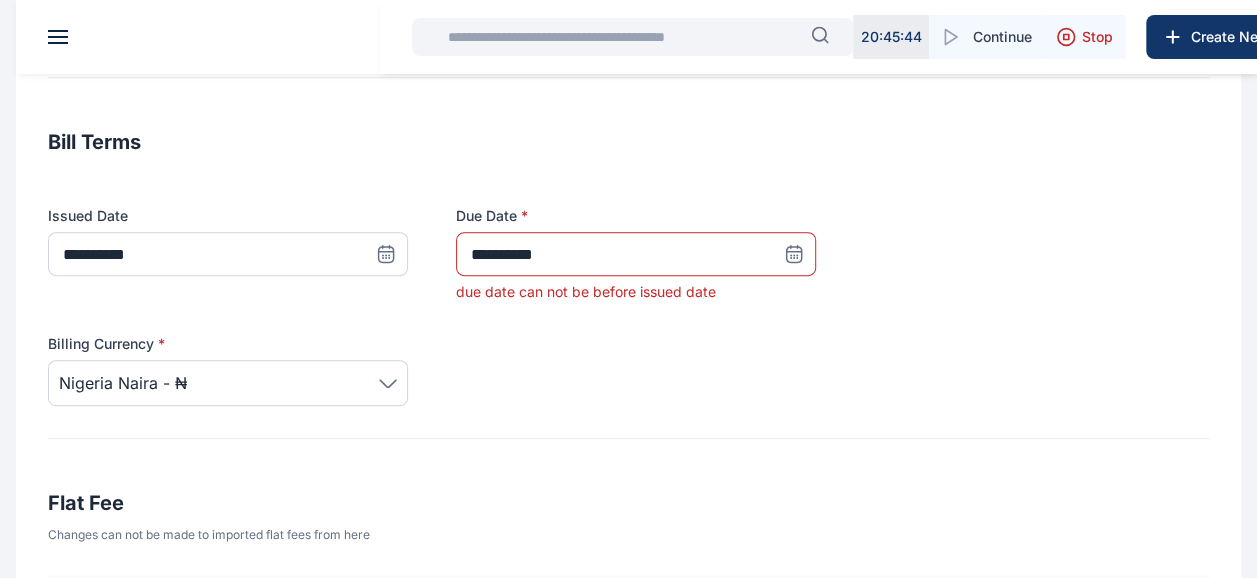 click 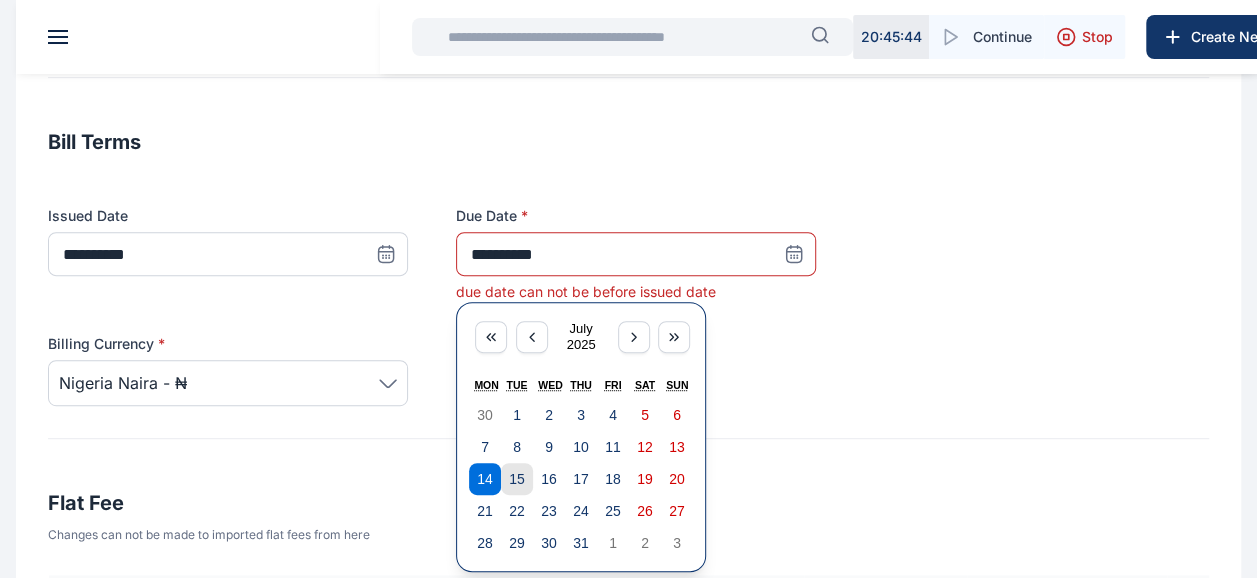 click on "15" at bounding box center [517, 479] 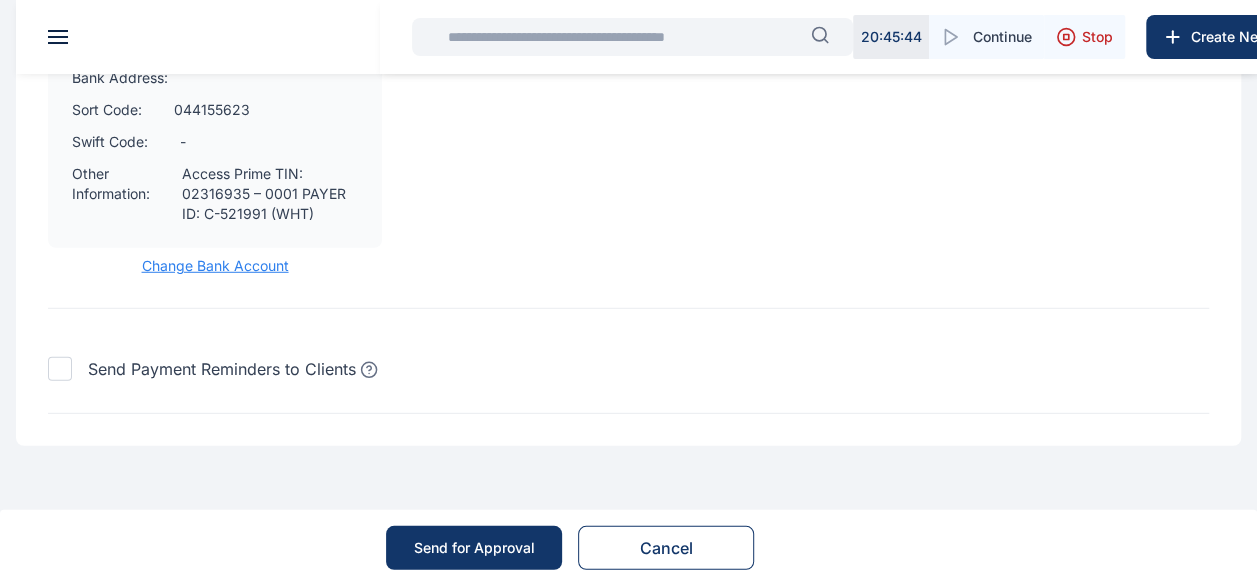 scroll, scrollTop: 2725, scrollLeft: 0, axis: vertical 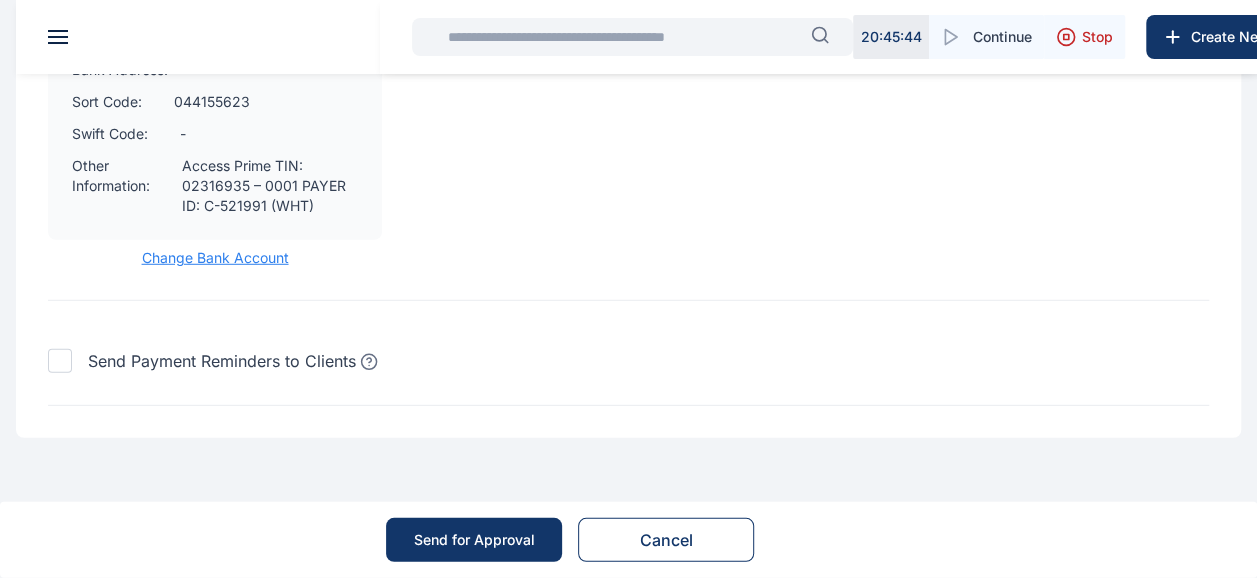 click on "Send for Approval" at bounding box center (474, 540) 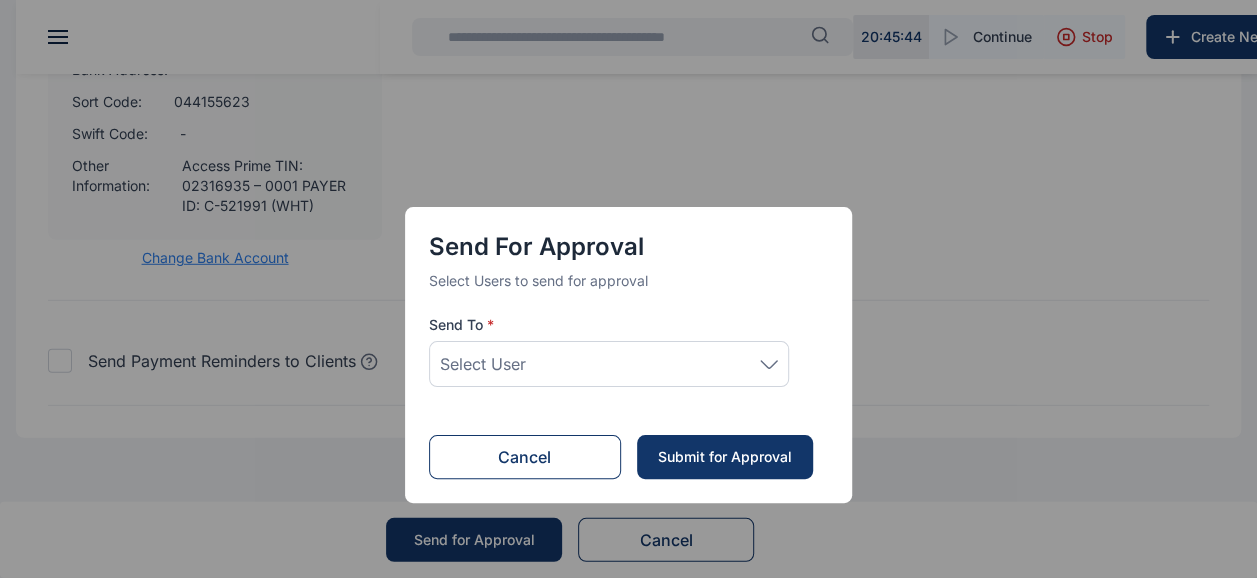 click 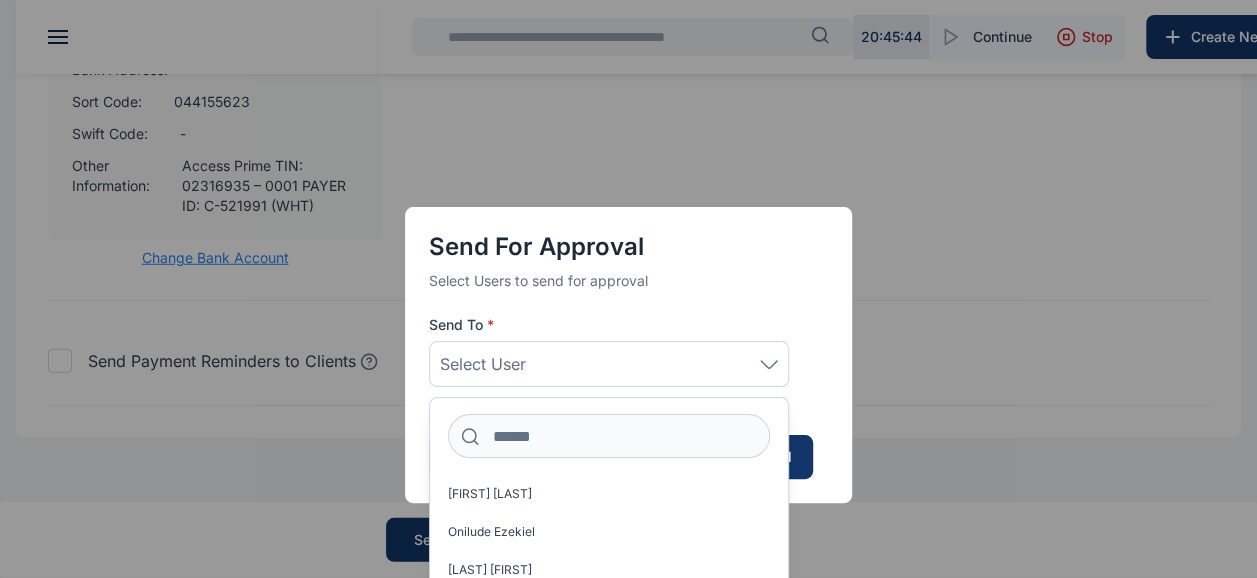 click on "Joseph Okonkwor Onilude Ezekiel Idigbe Anthony Idigbe Elizabeth" at bounding box center [609, 506] 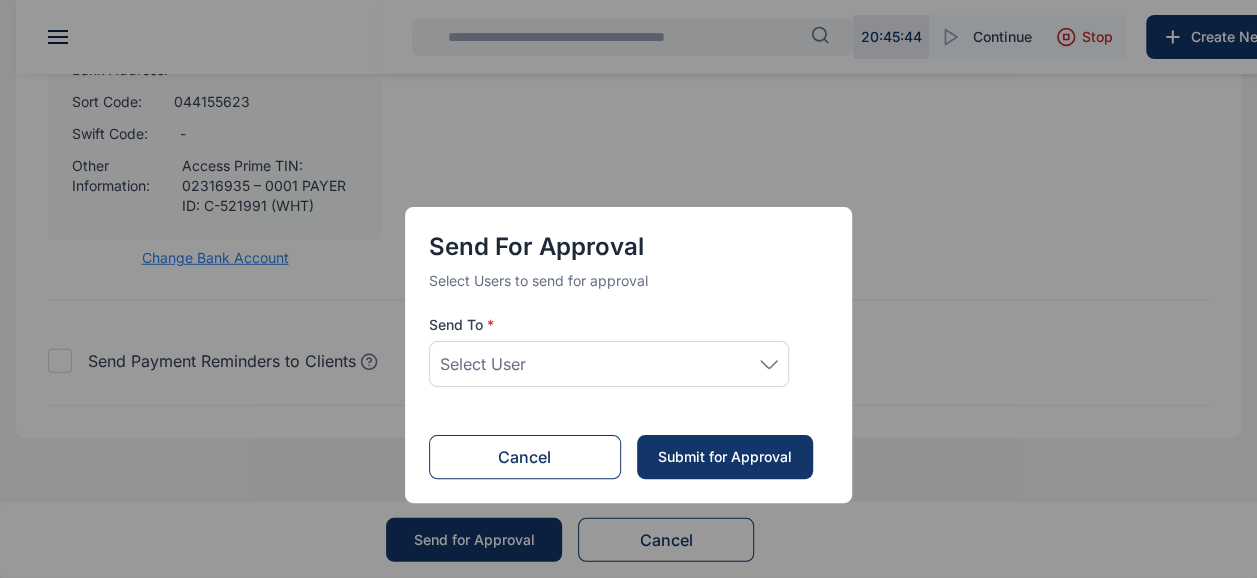 click on "Select User" at bounding box center [609, 364] 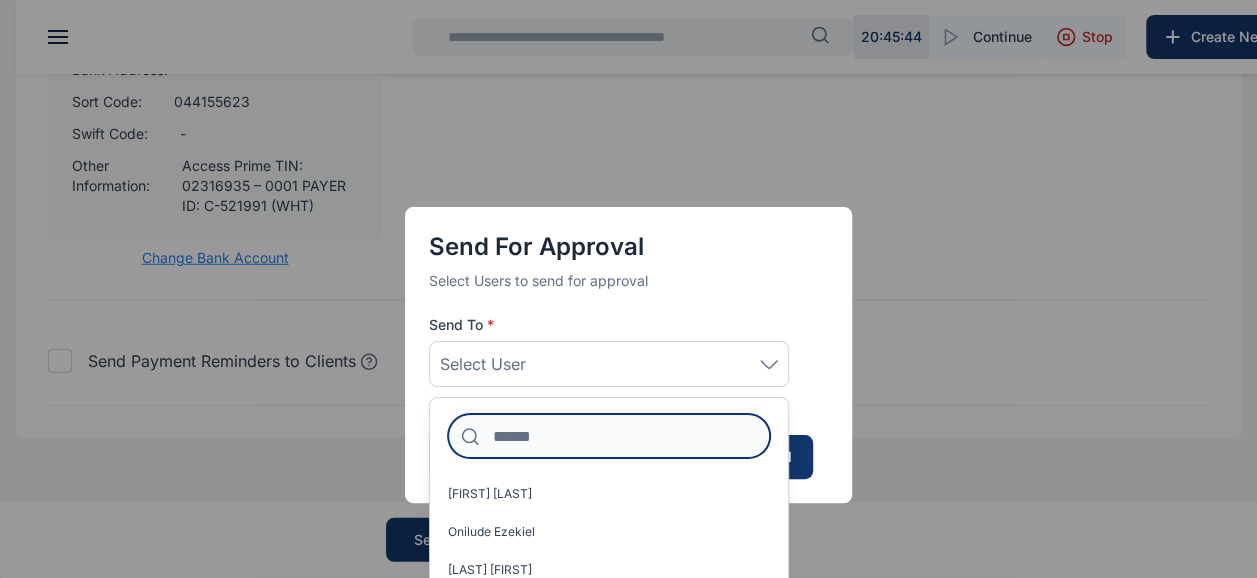 click at bounding box center [609, 436] 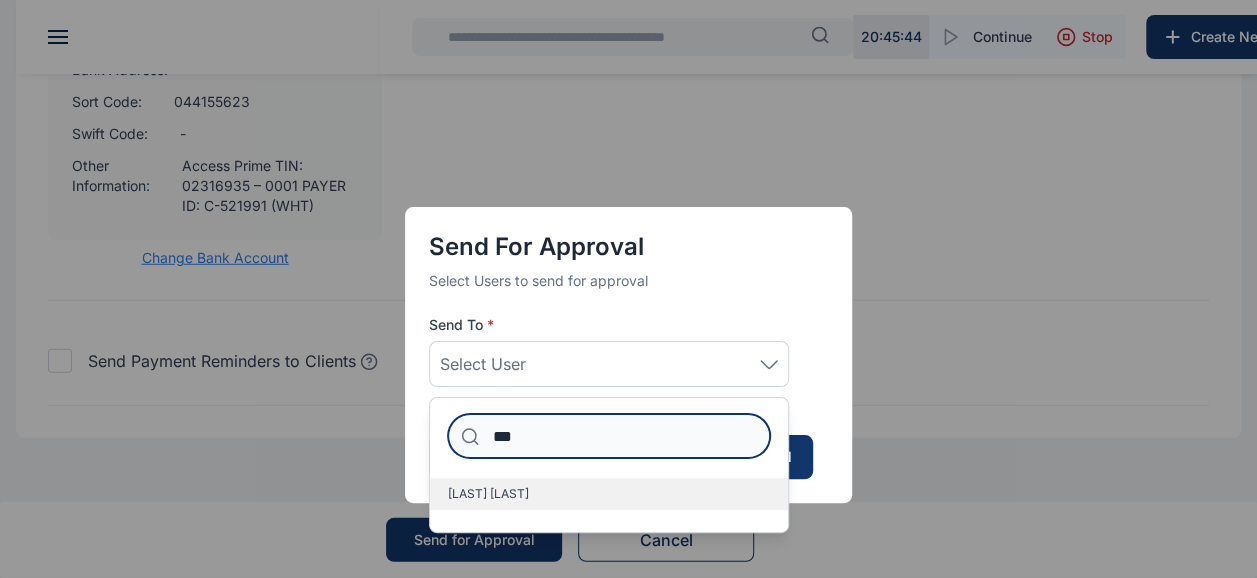type on "***" 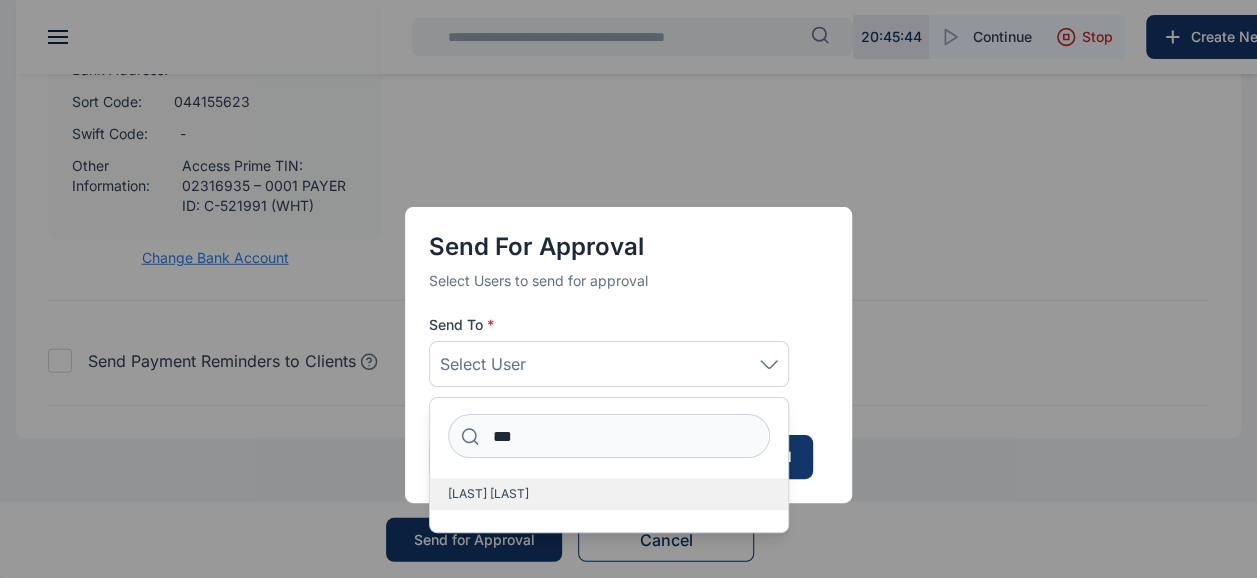 click on "Idigbe Elizabeth" at bounding box center [609, 494] 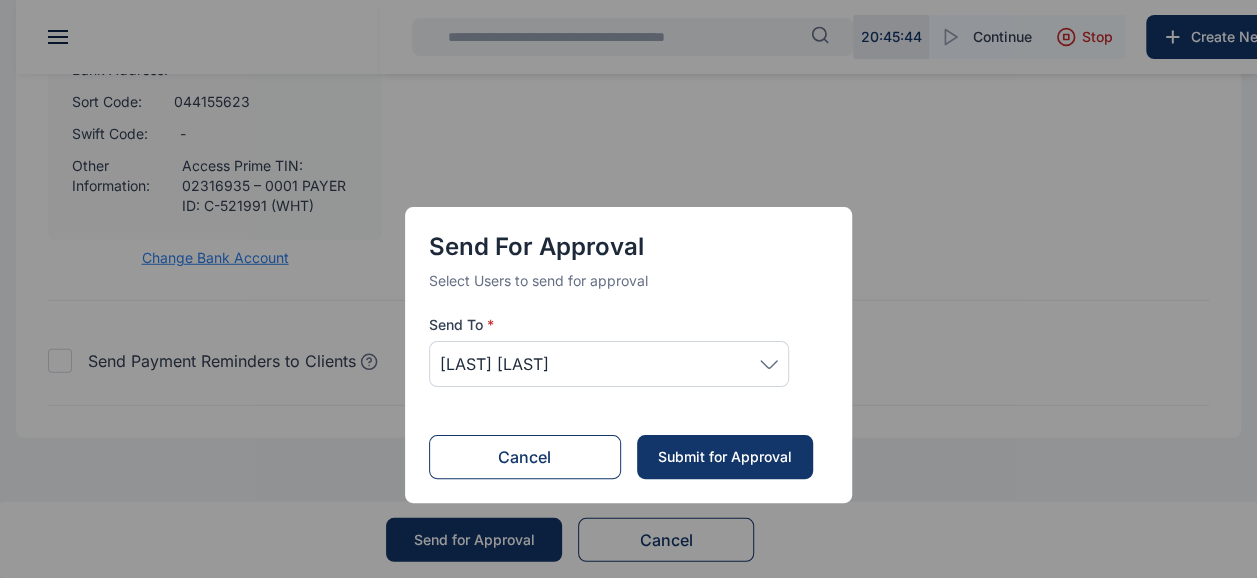 click on "Submit for Approval" at bounding box center (724, 457) 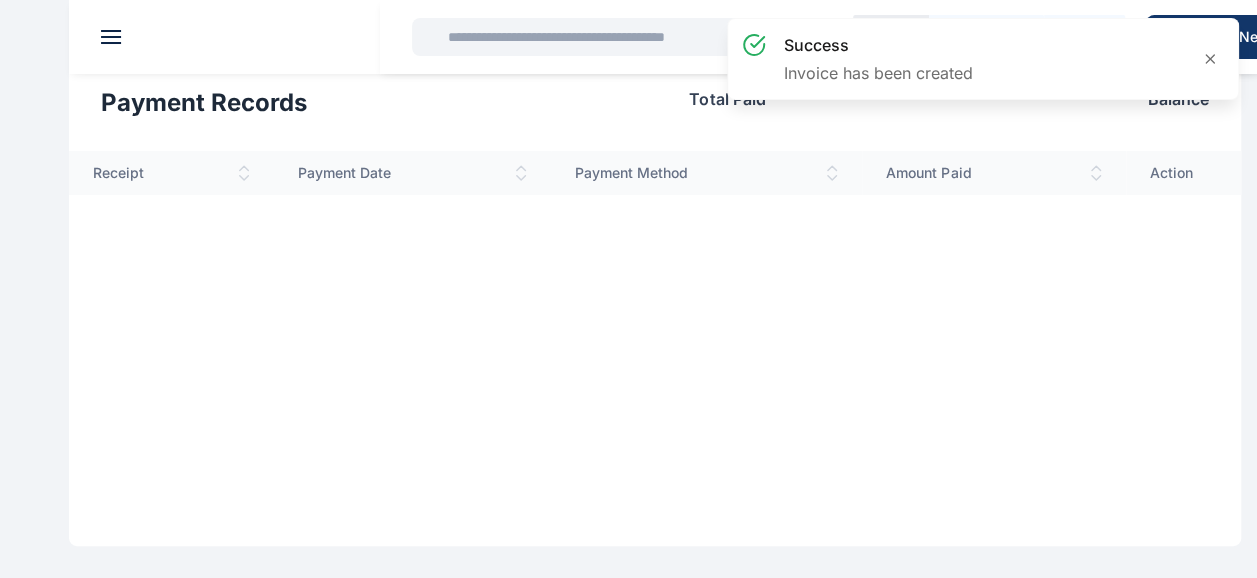 scroll, scrollTop: 0, scrollLeft: 0, axis: both 